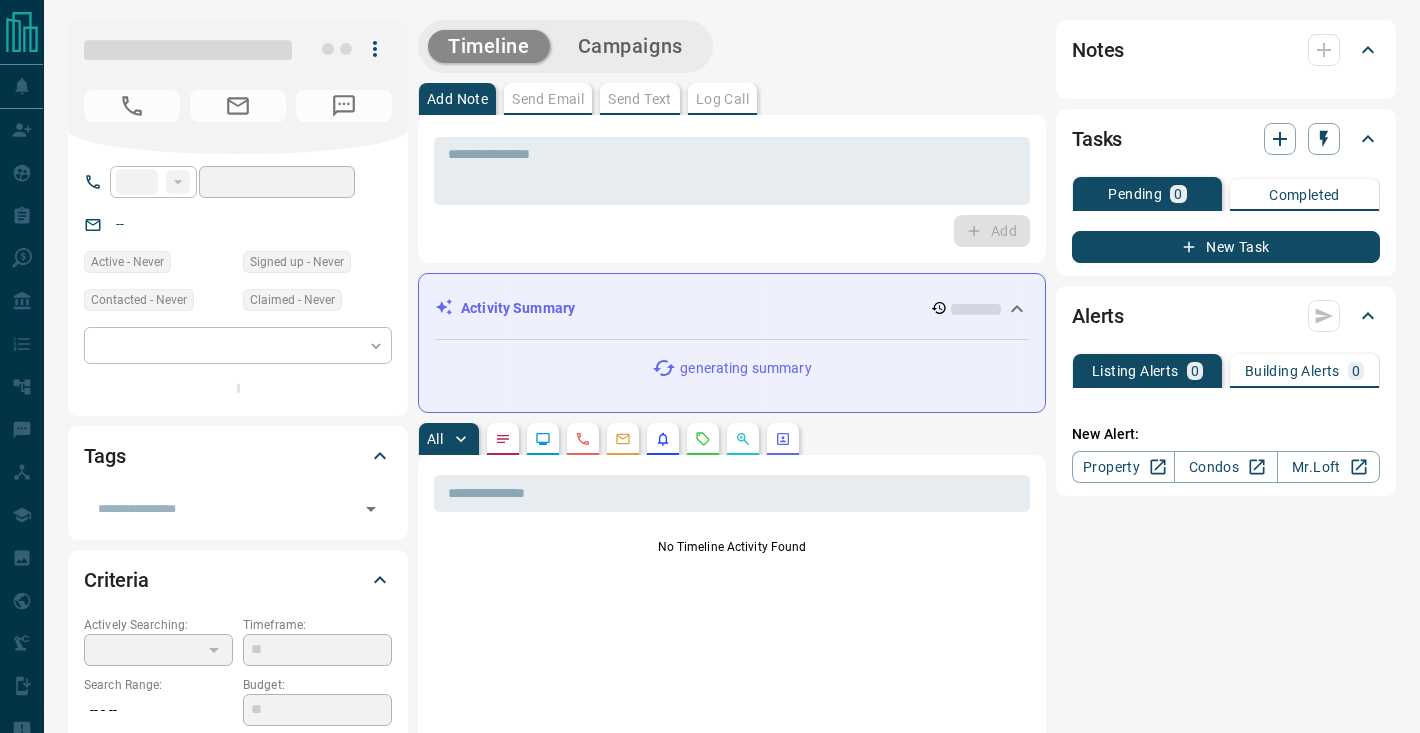 type on "**" 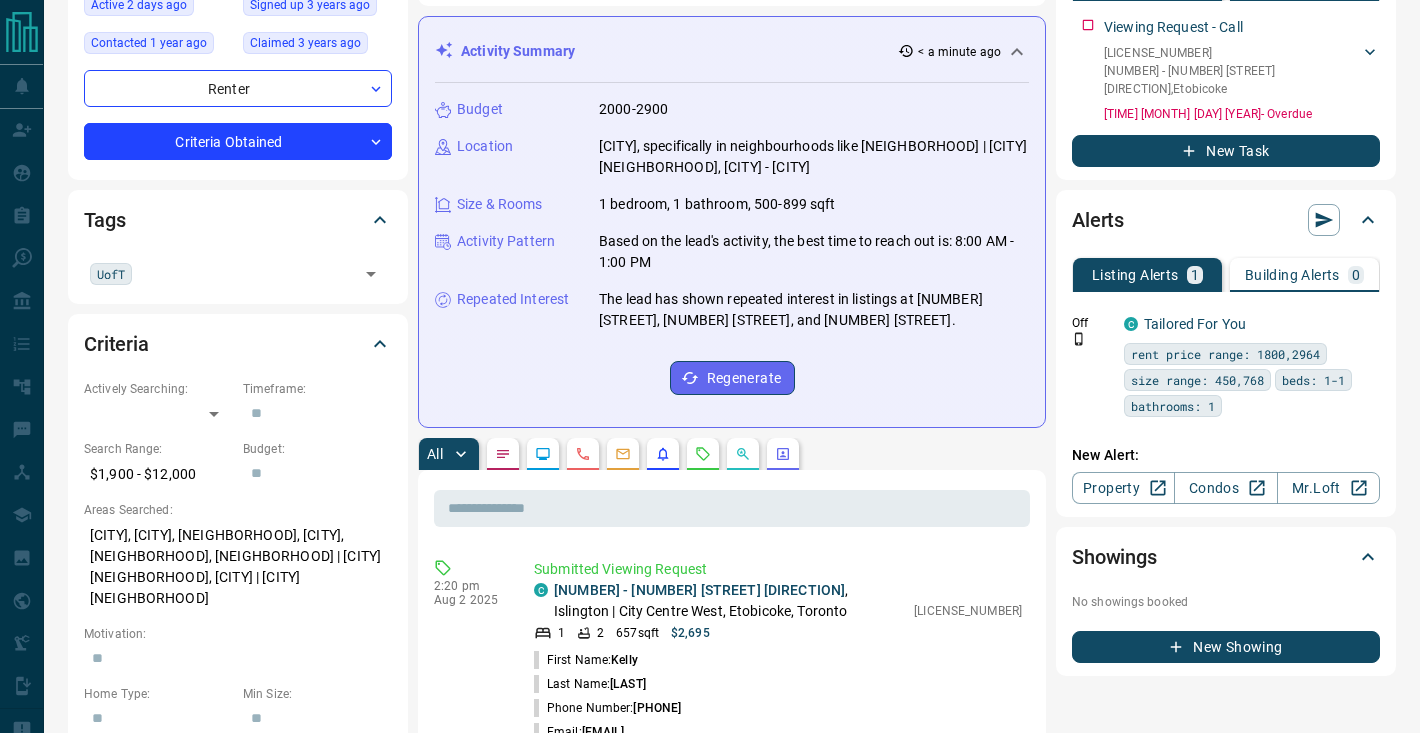 scroll, scrollTop: 683, scrollLeft: 0, axis: vertical 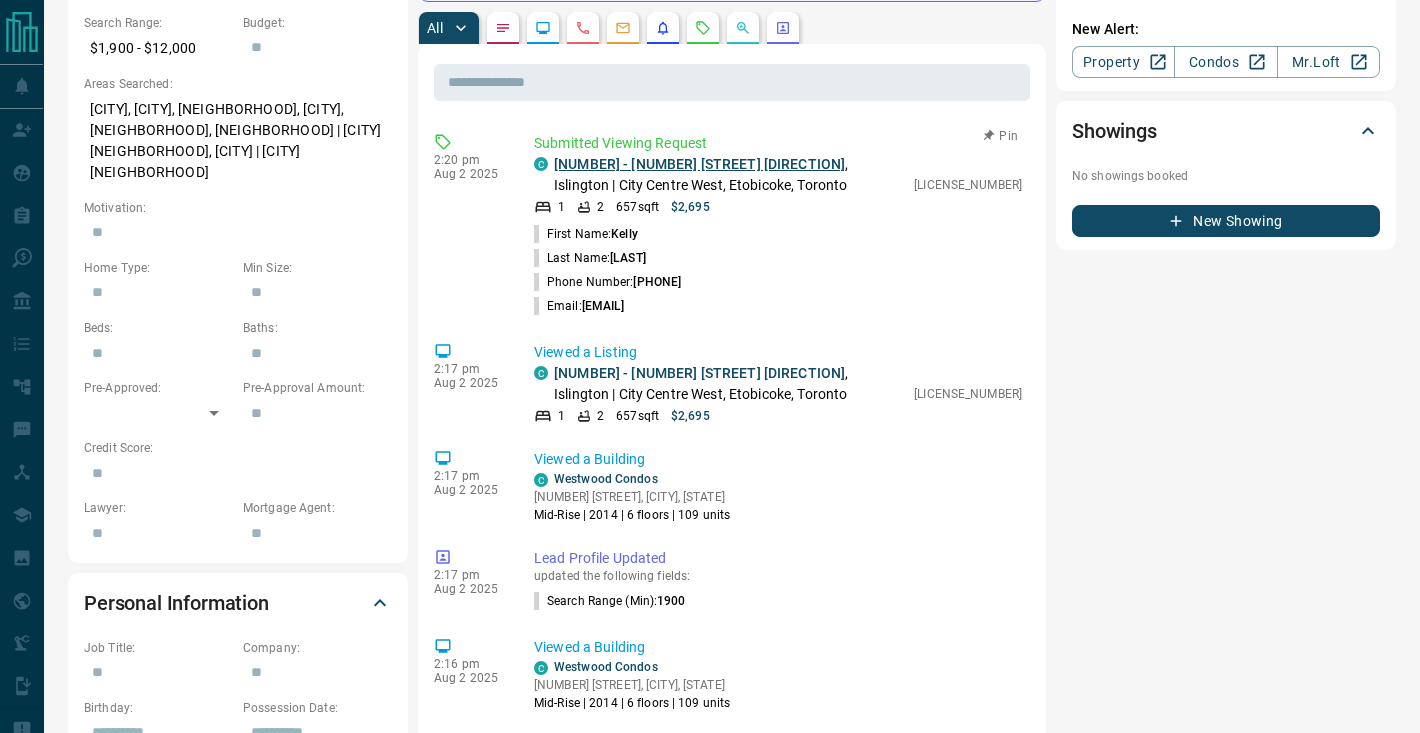 click on "[NUMBER] - [NUMBER] [STREET] [DIRECTION]" at bounding box center [699, 164] 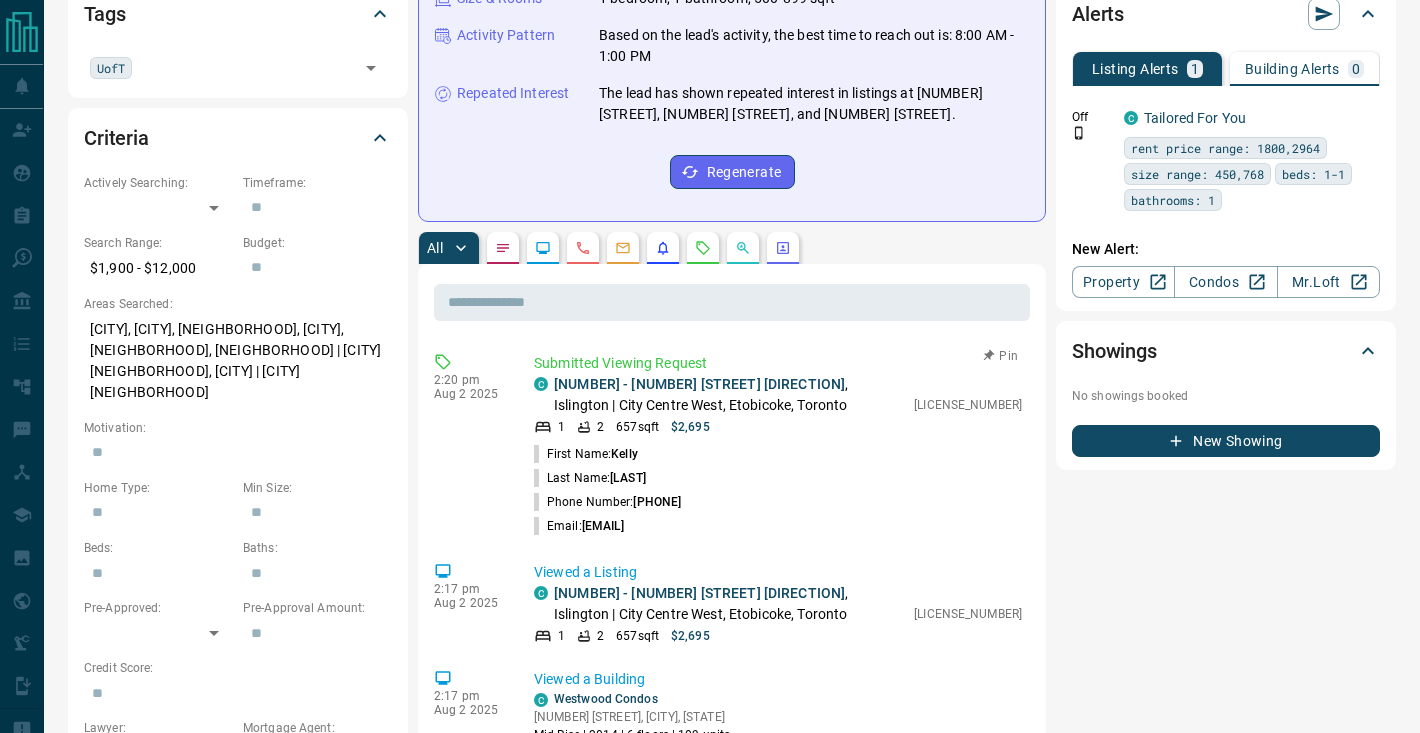 scroll, scrollTop: 0, scrollLeft: 0, axis: both 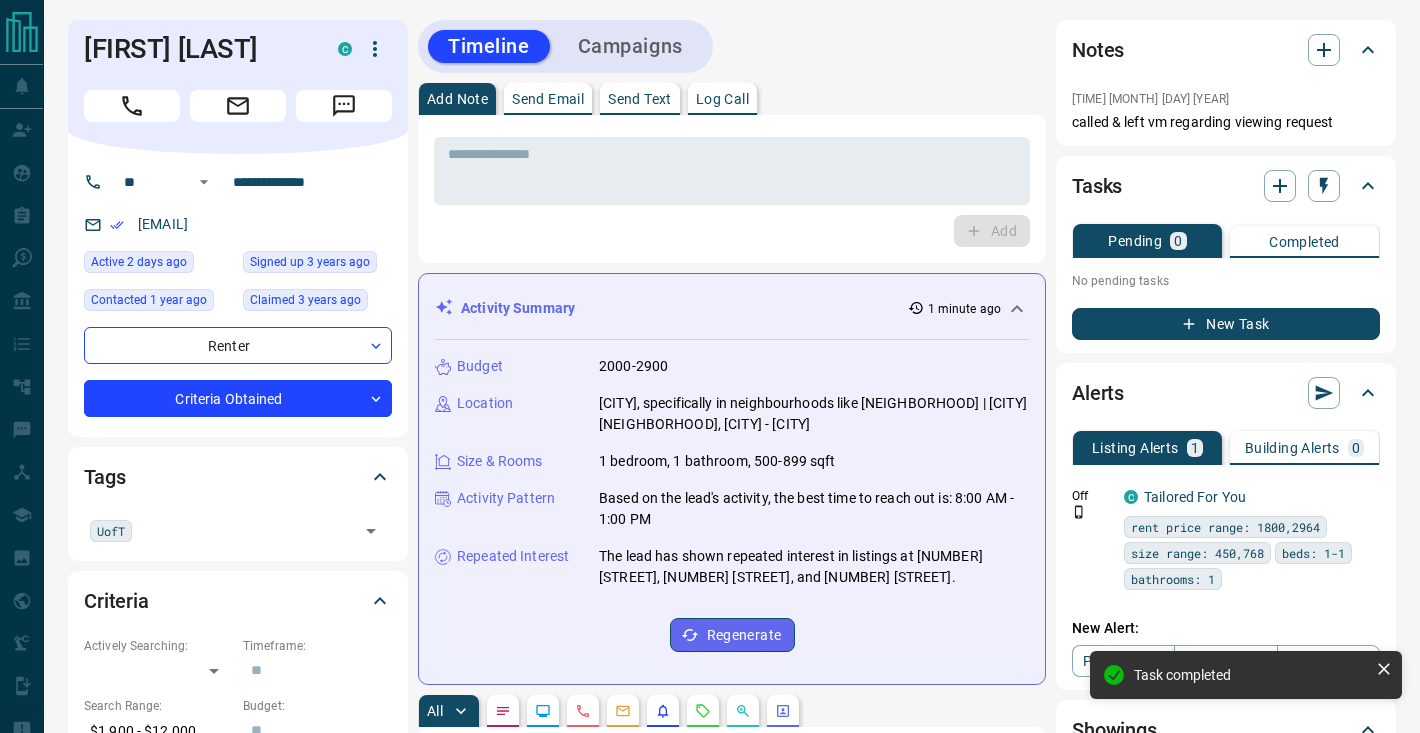 click on "* ​ Add" at bounding box center [732, 189] 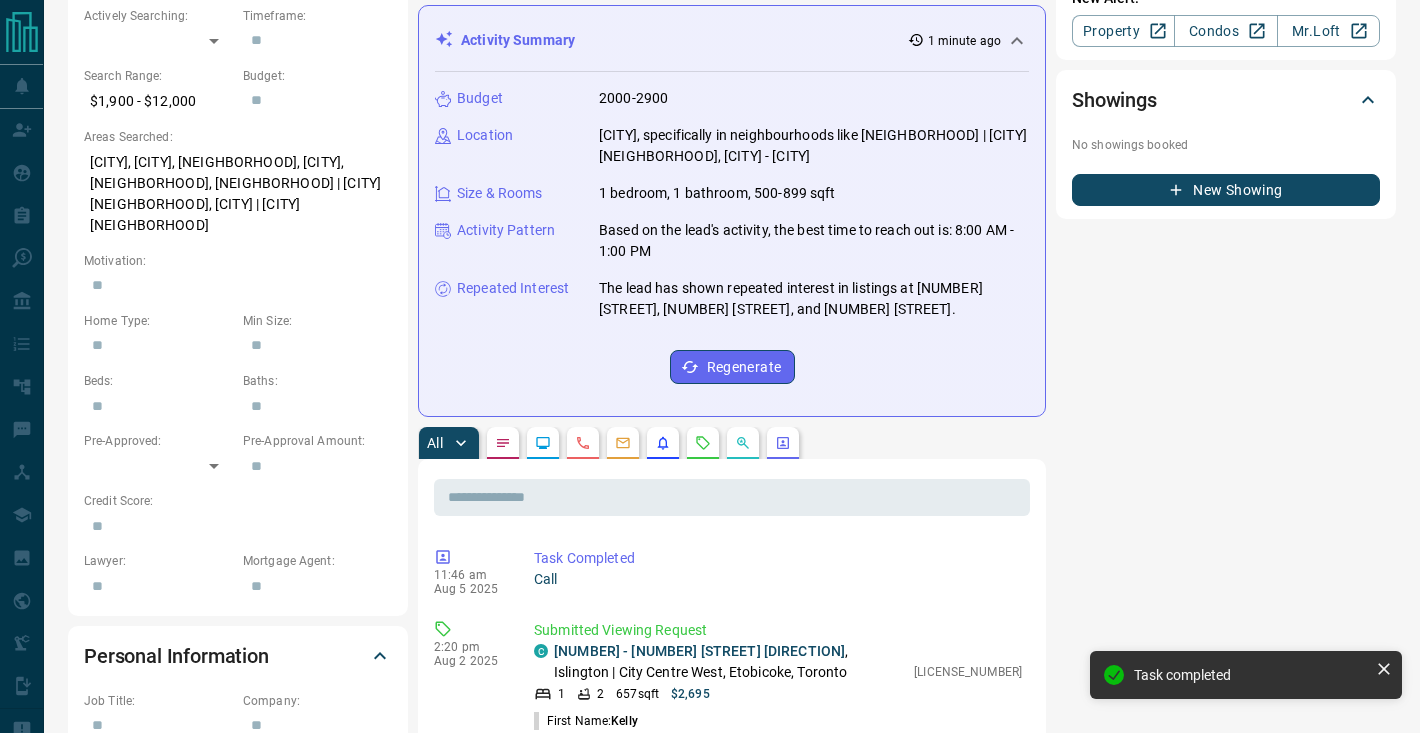 scroll, scrollTop: 951, scrollLeft: 0, axis: vertical 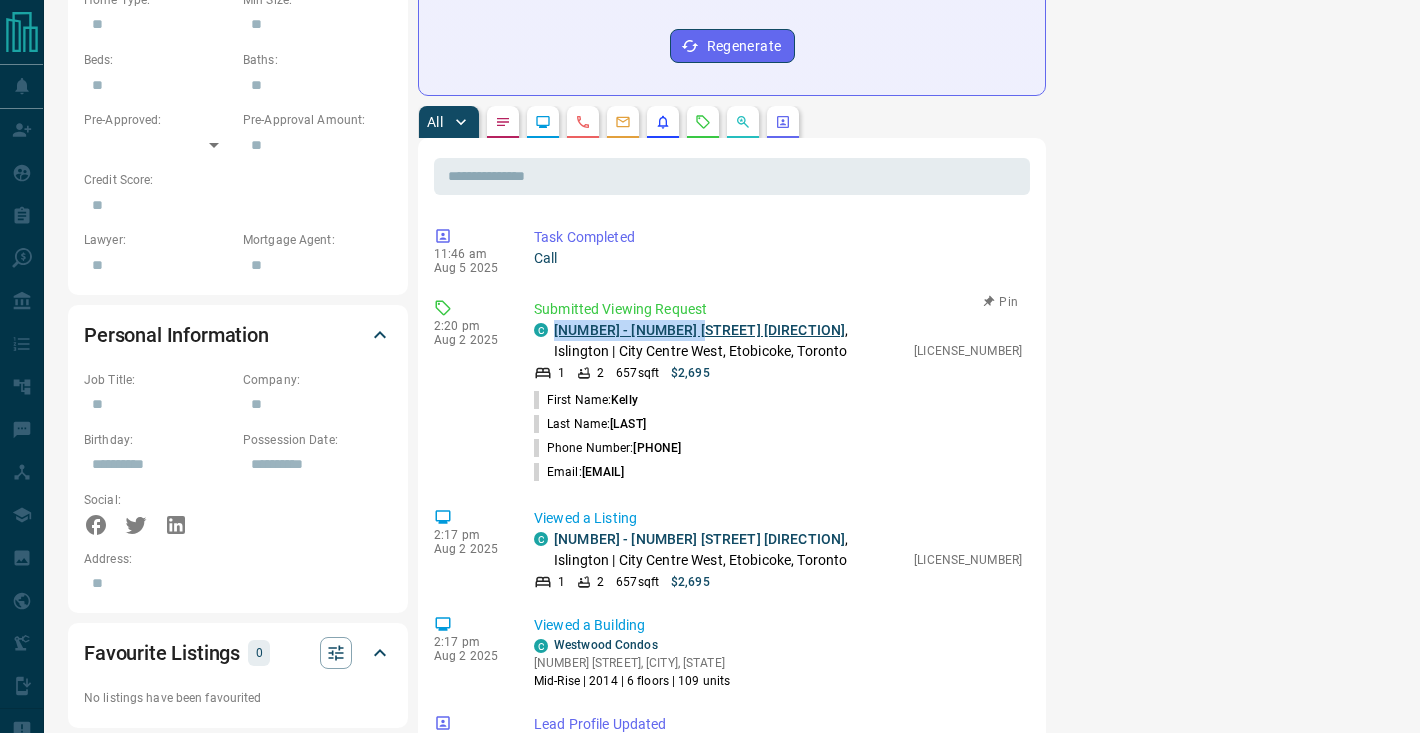 drag, startPoint x: 695, startPoint y: 332, endPoint x: 557, endPoint y: 325, distance: 138.17743 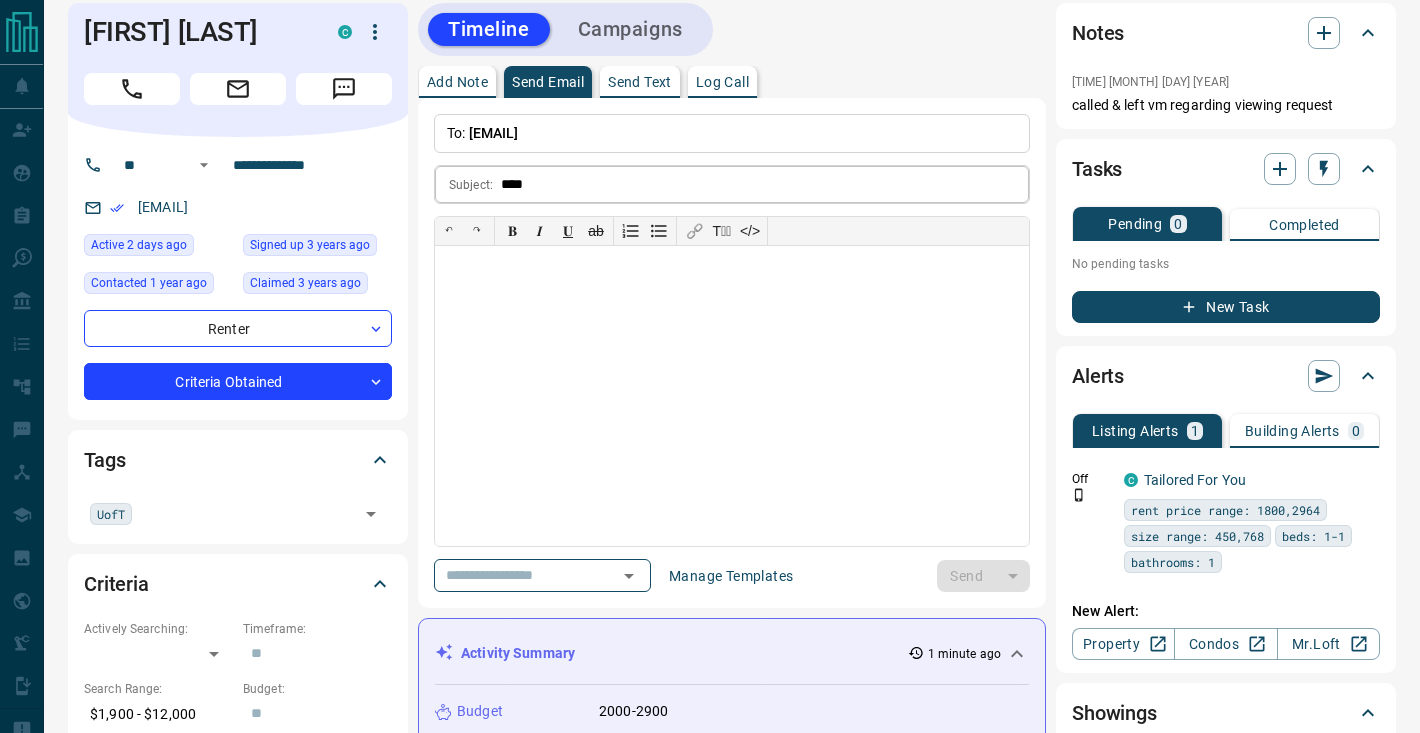 scroll, scrollTop: 0, scrollLeft: 0, axis: both 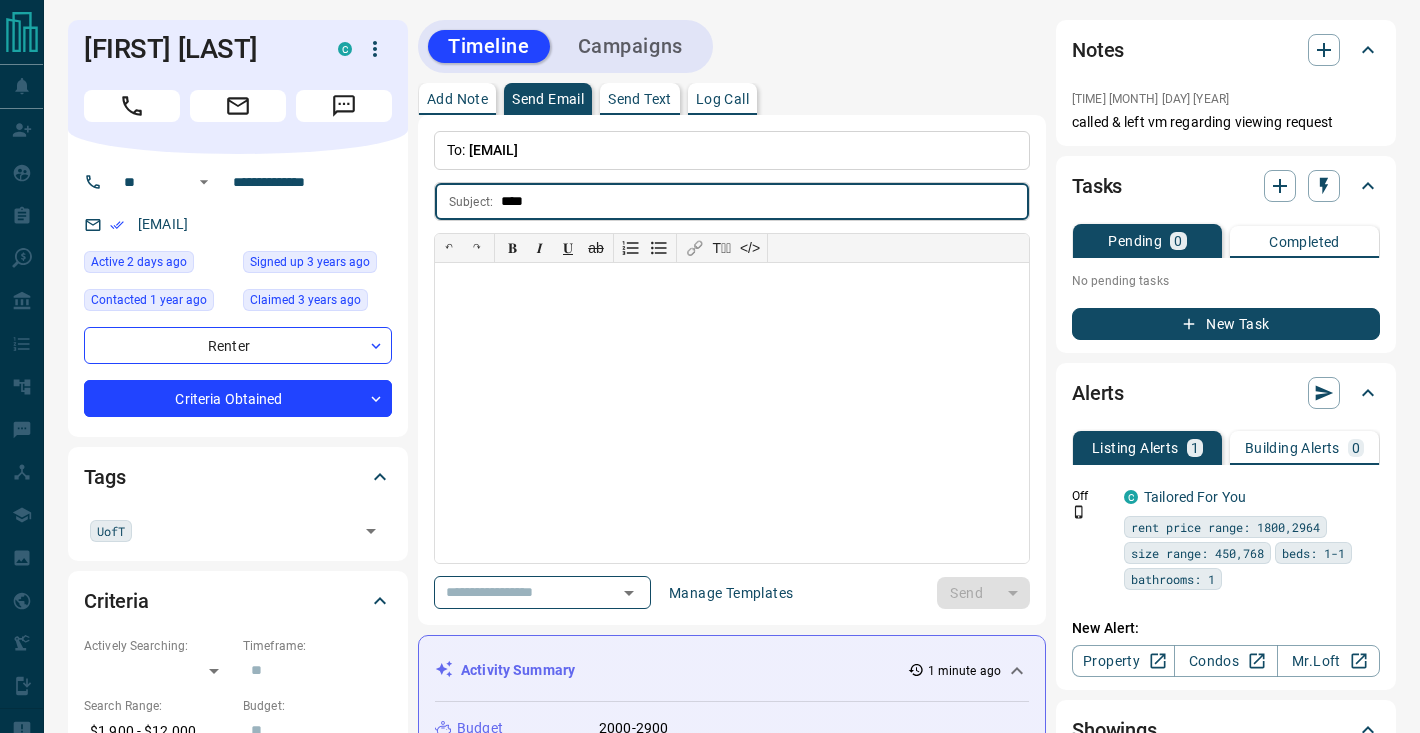click on "***" at bounding box center [765, 201] 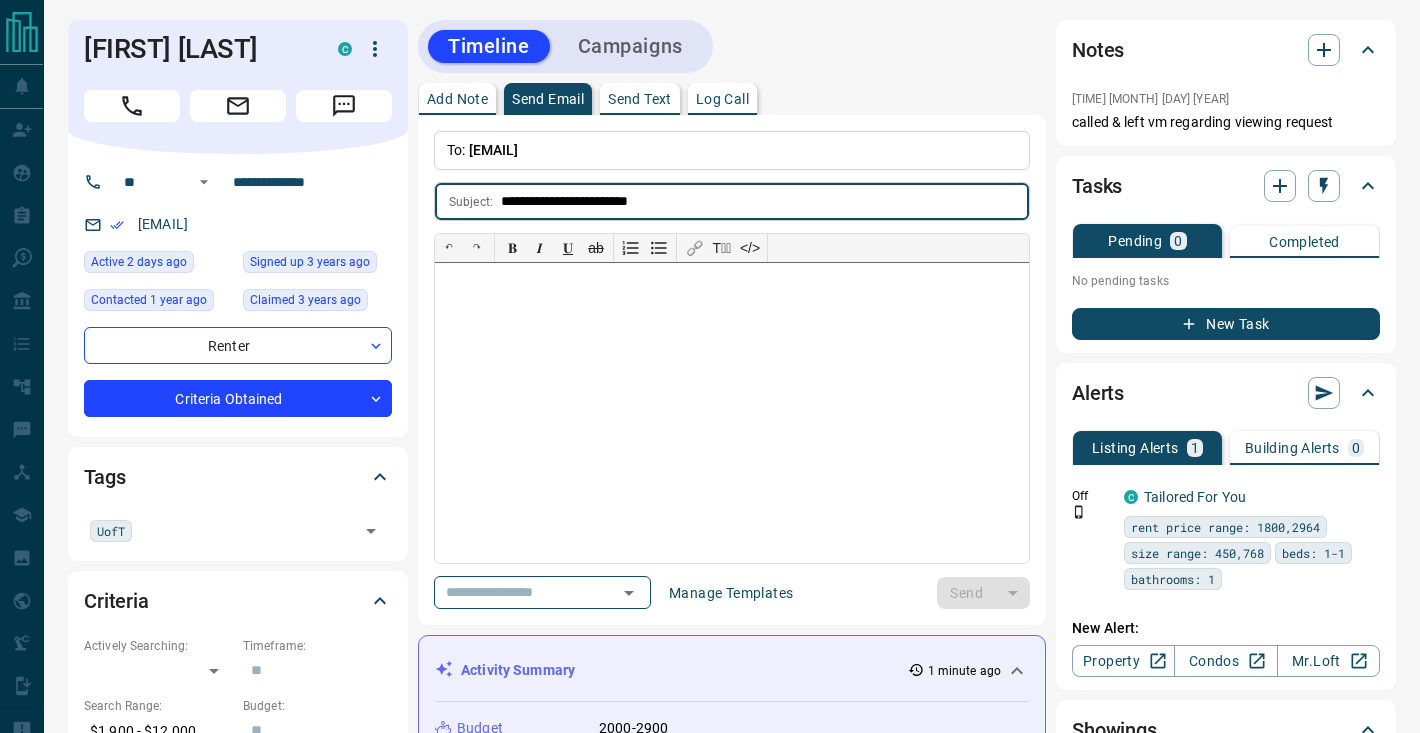 click at bounding box center [732, 413] 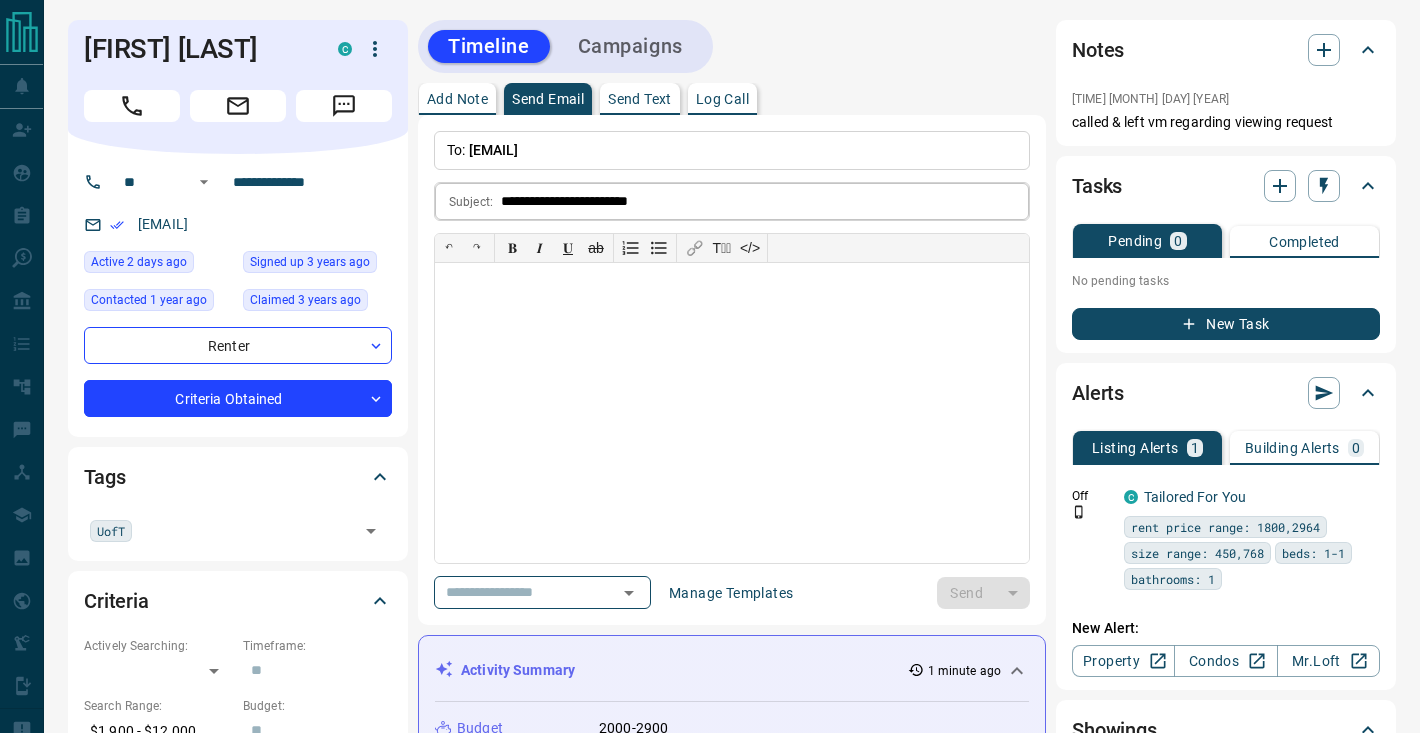 click on "**********" at bounding box center [765, 201] 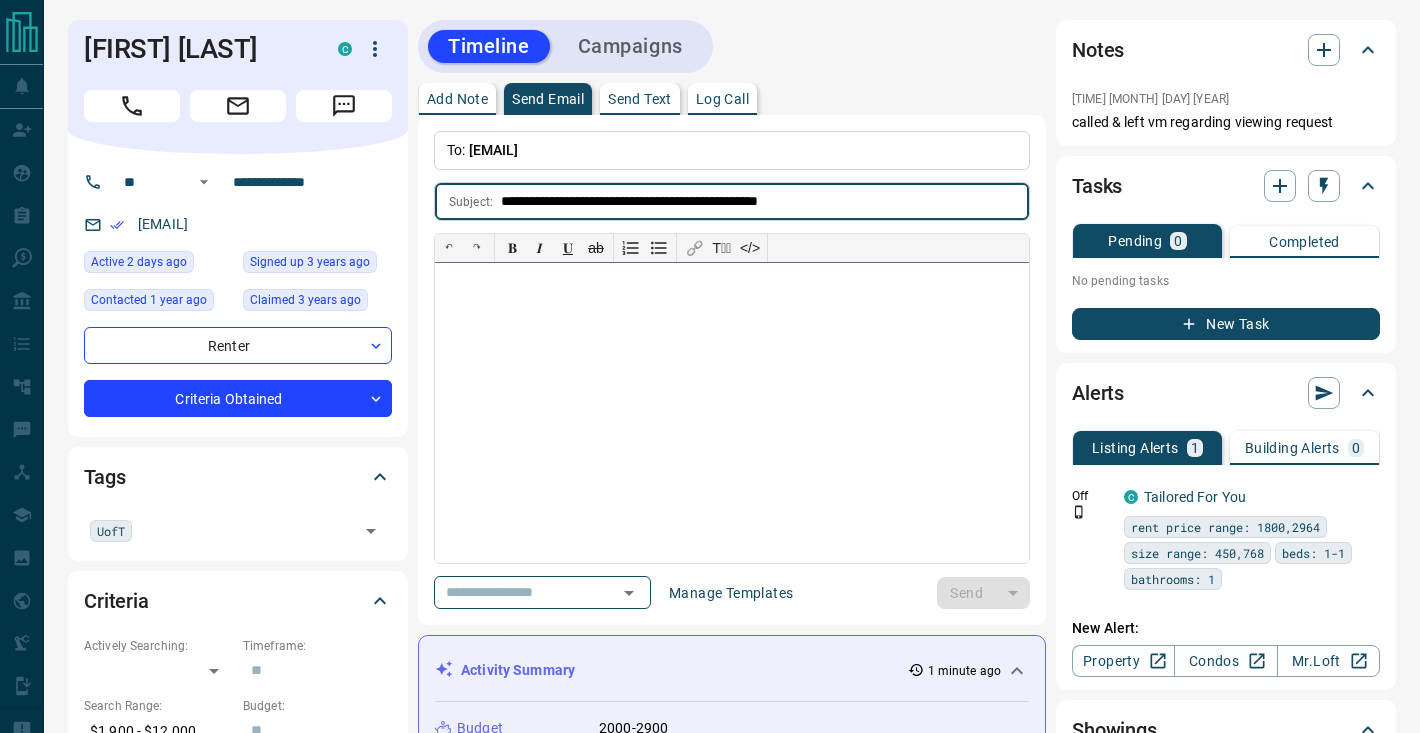 click at bounding box center [732, 413] 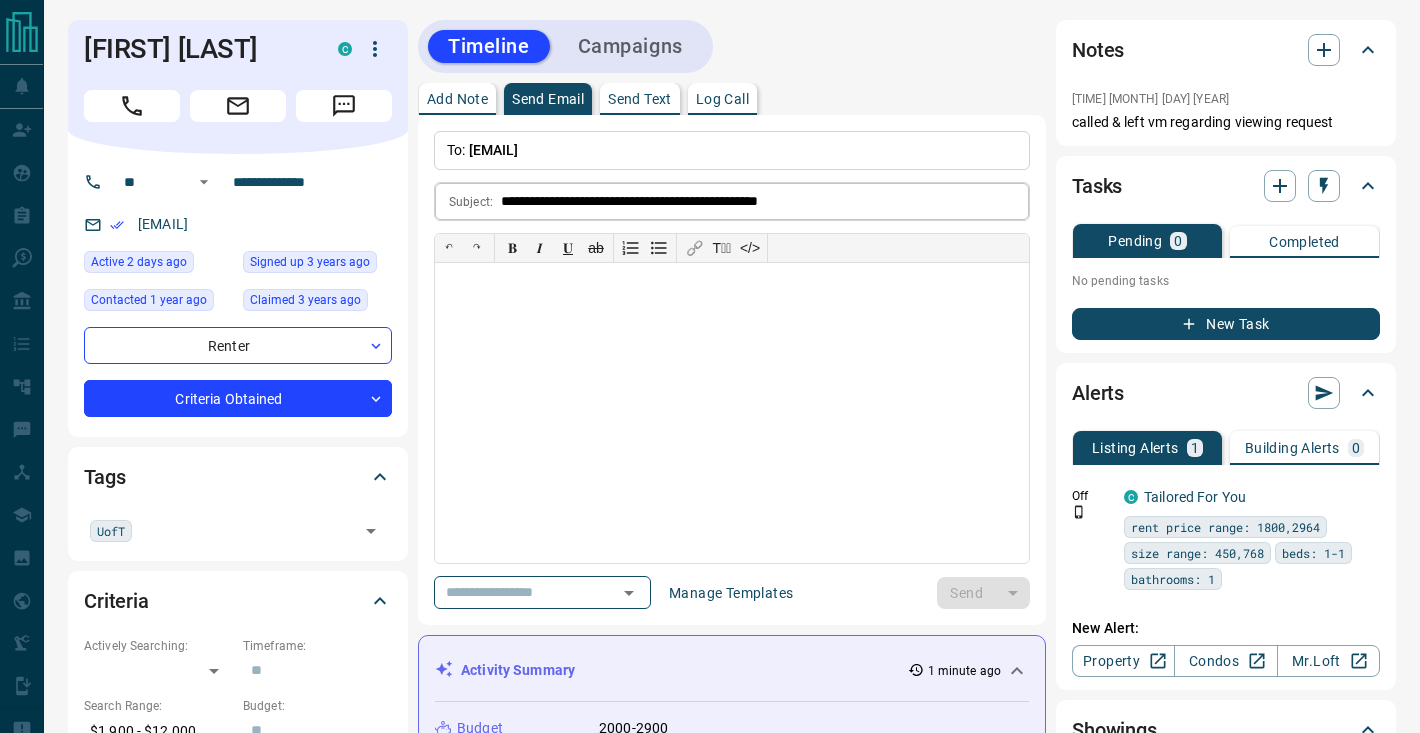 click on "**********" at bounding box center (765, 201) 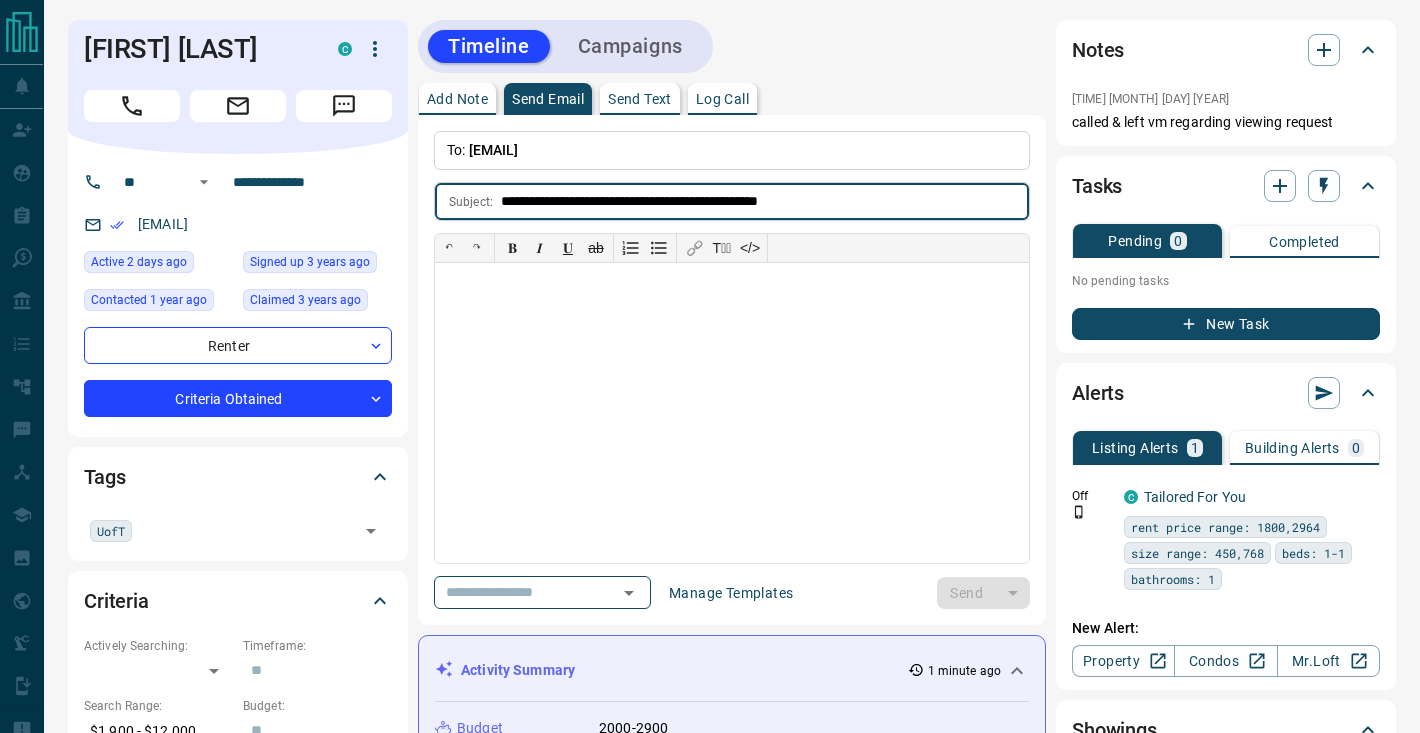 click on "**********" at bounding box center (765, 201) 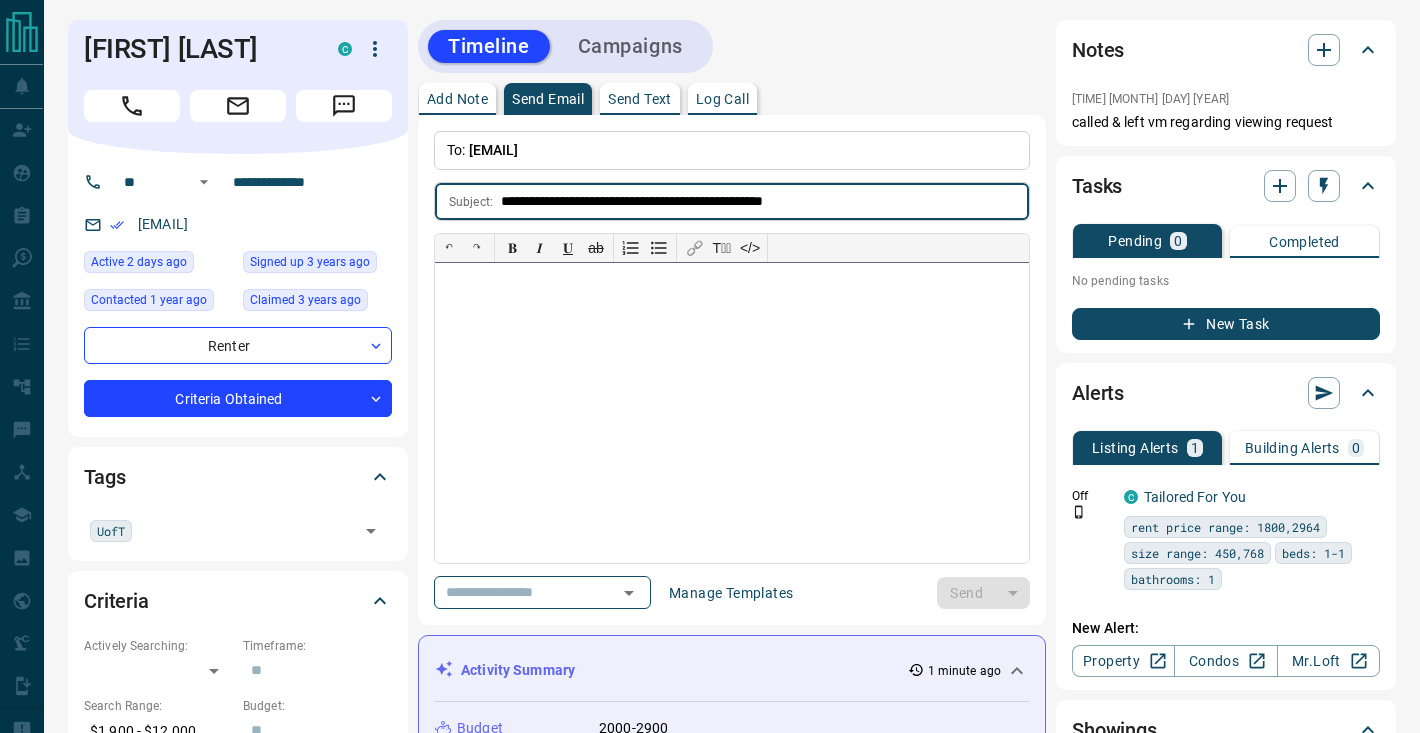 click at bounding box center [732, 413] 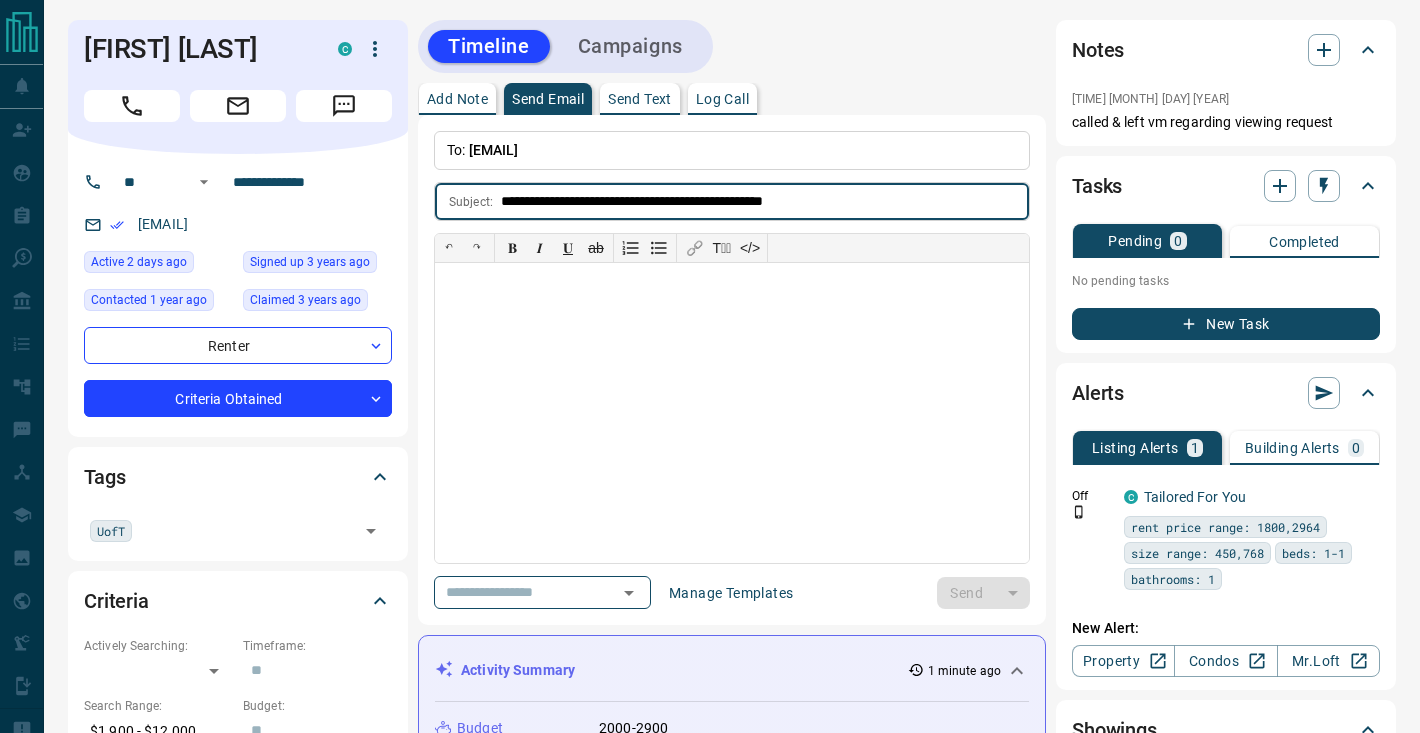 click on "**********" at bounding box center [765, 201] 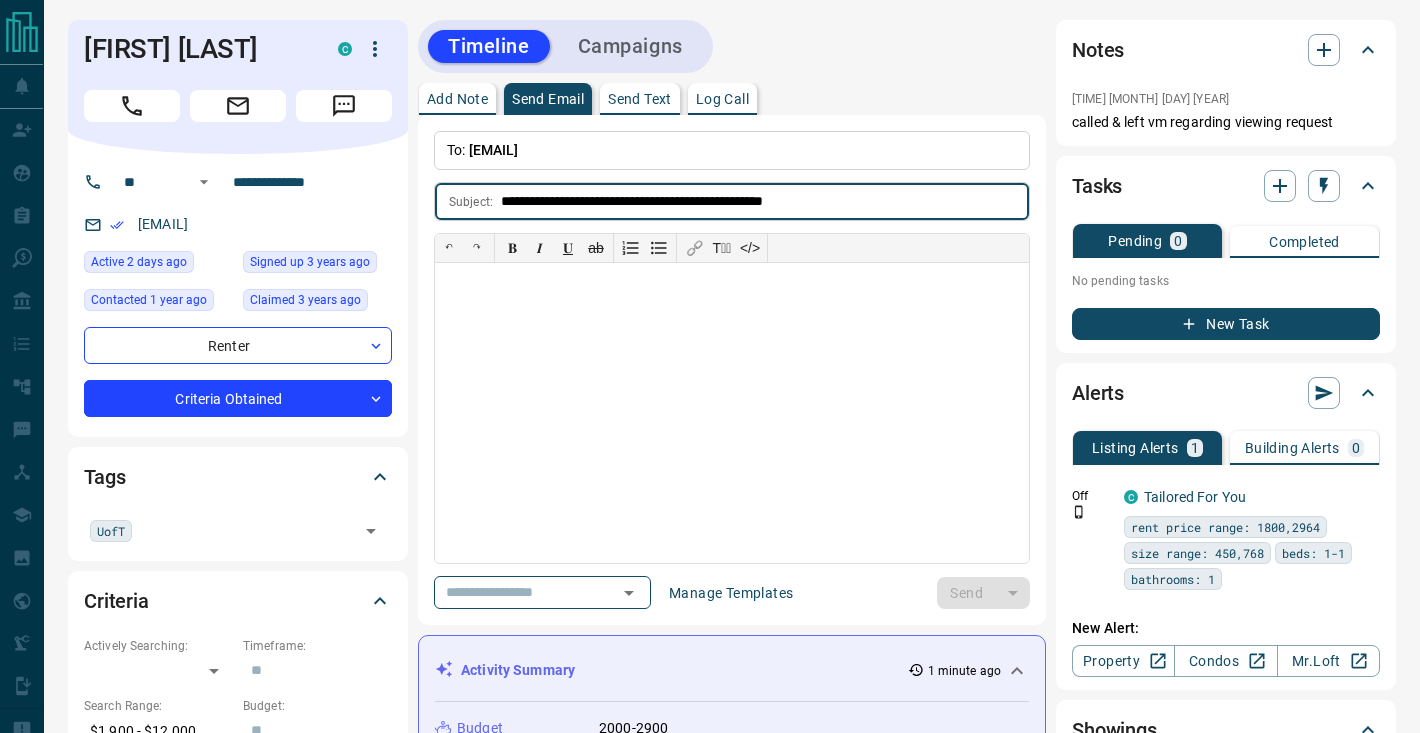 type on "**********" 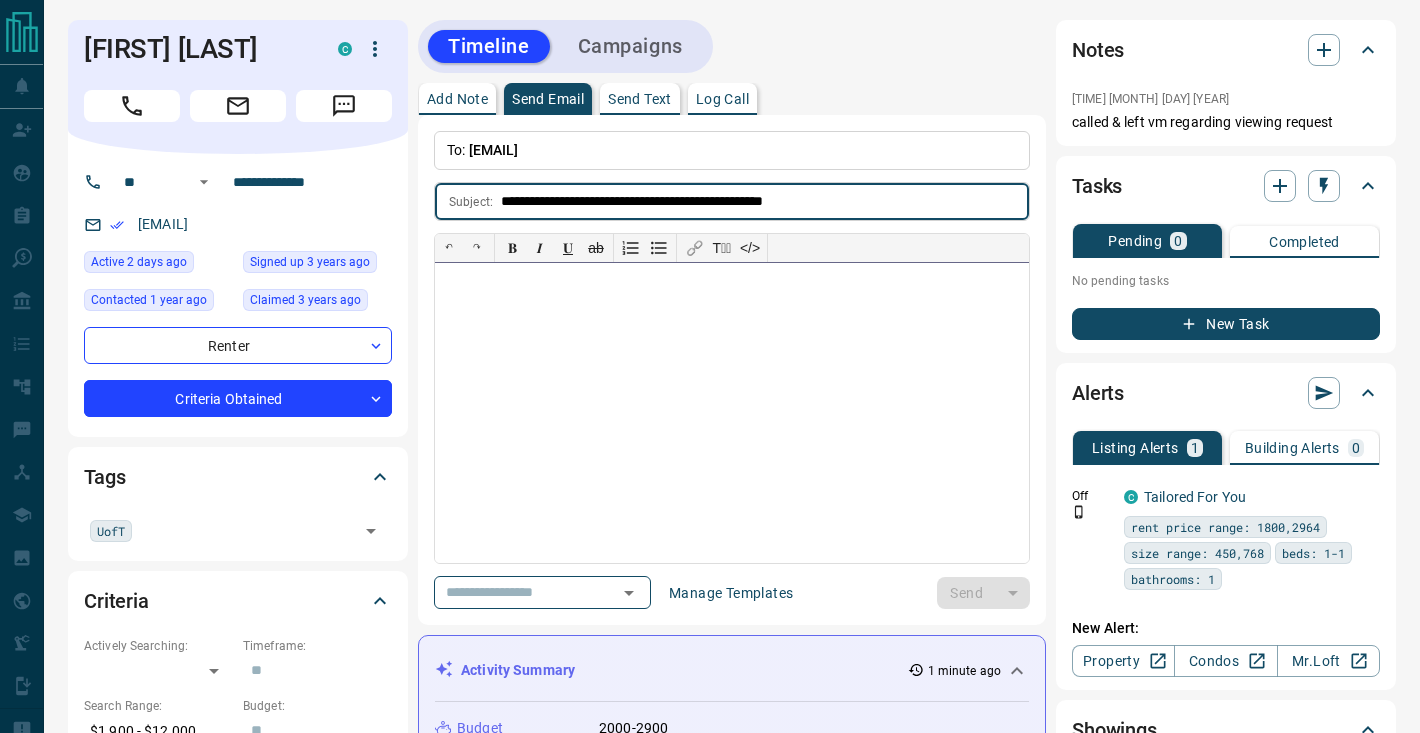 click at bounding box center [732, 413] 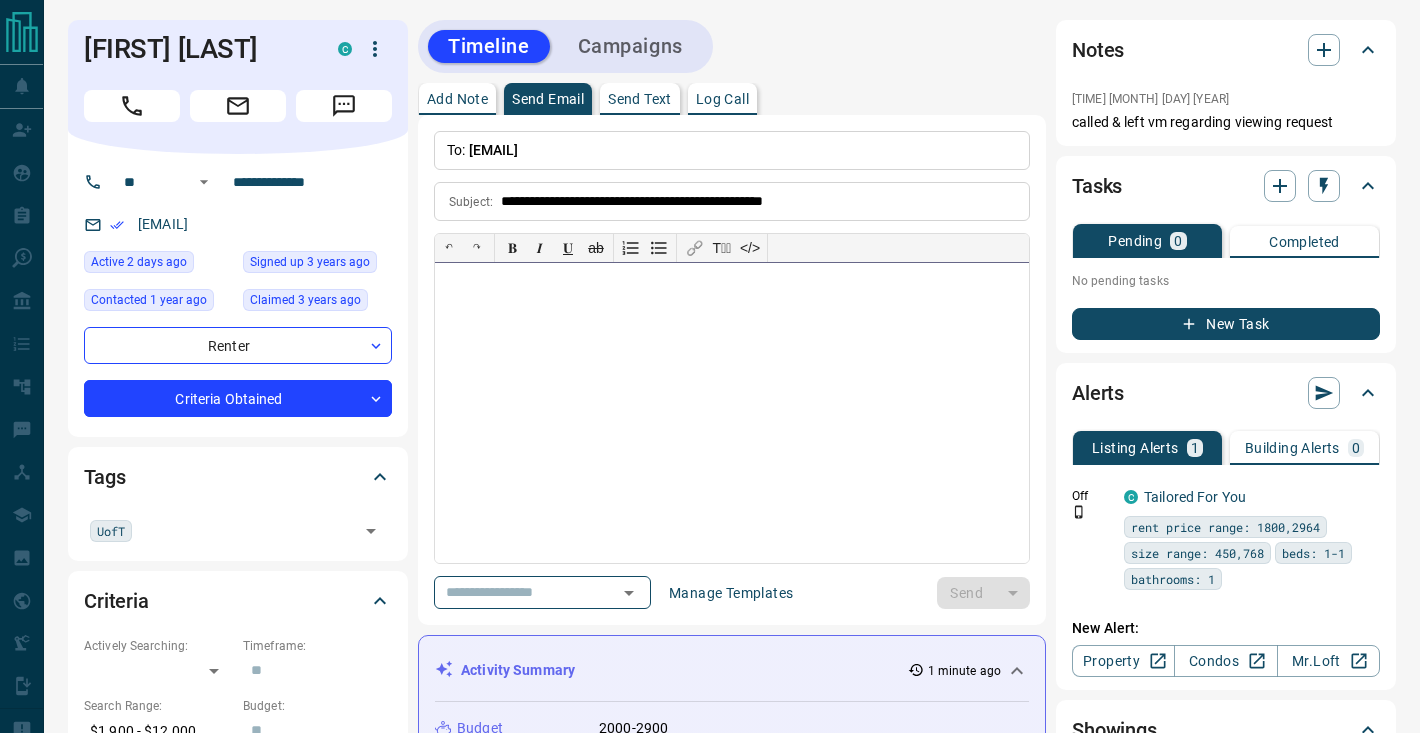 type 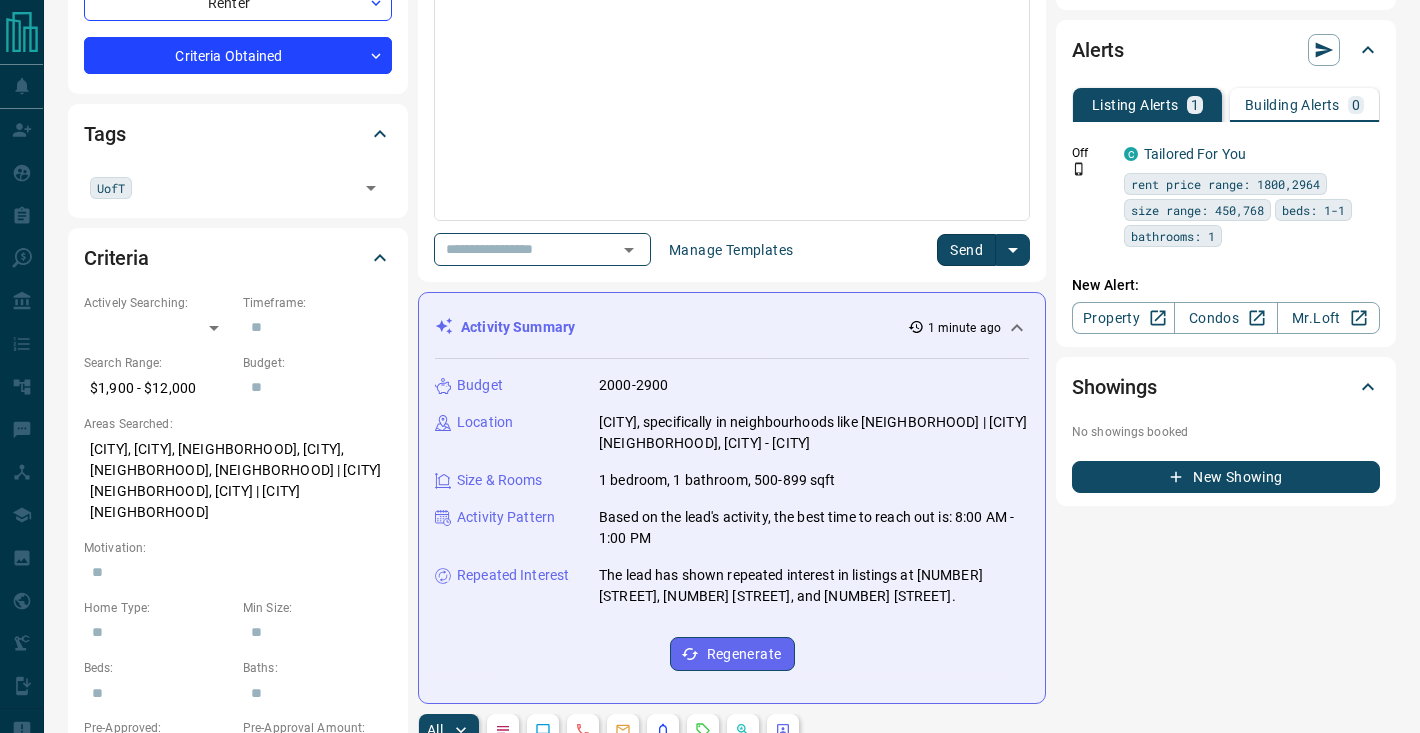 scroll, scrollTop: 0, scrollLeft: 0, axis: both 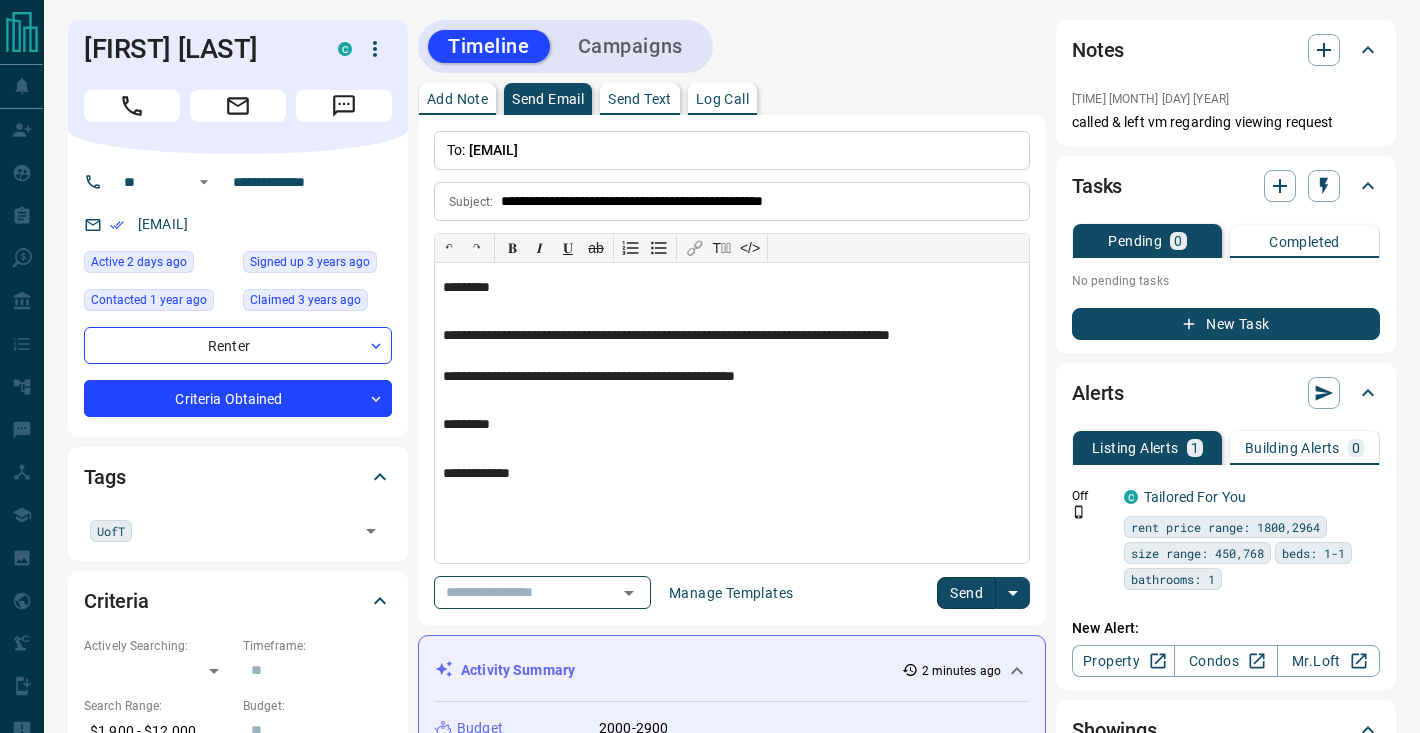 click on "Send" at bounding box center [966, 593] 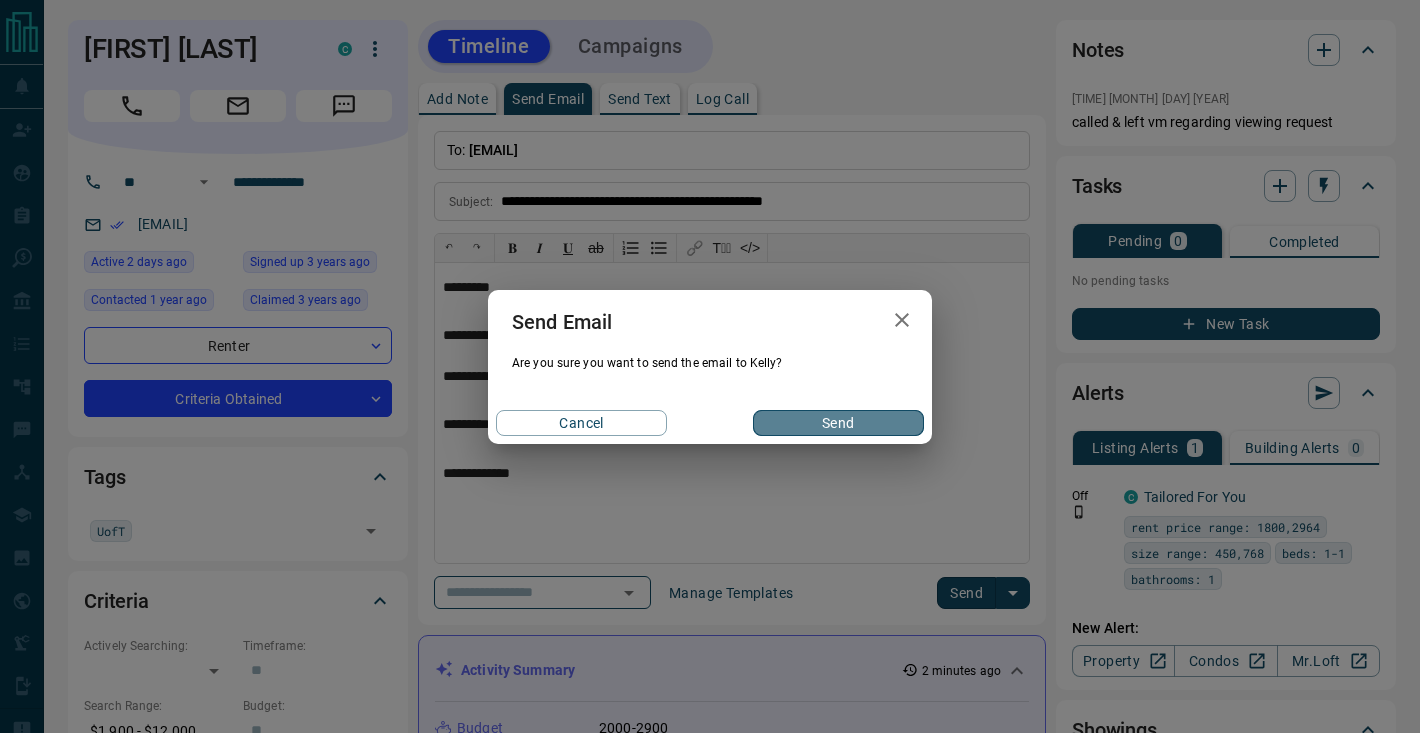 click on "Send" at bounding box center (838, 423) 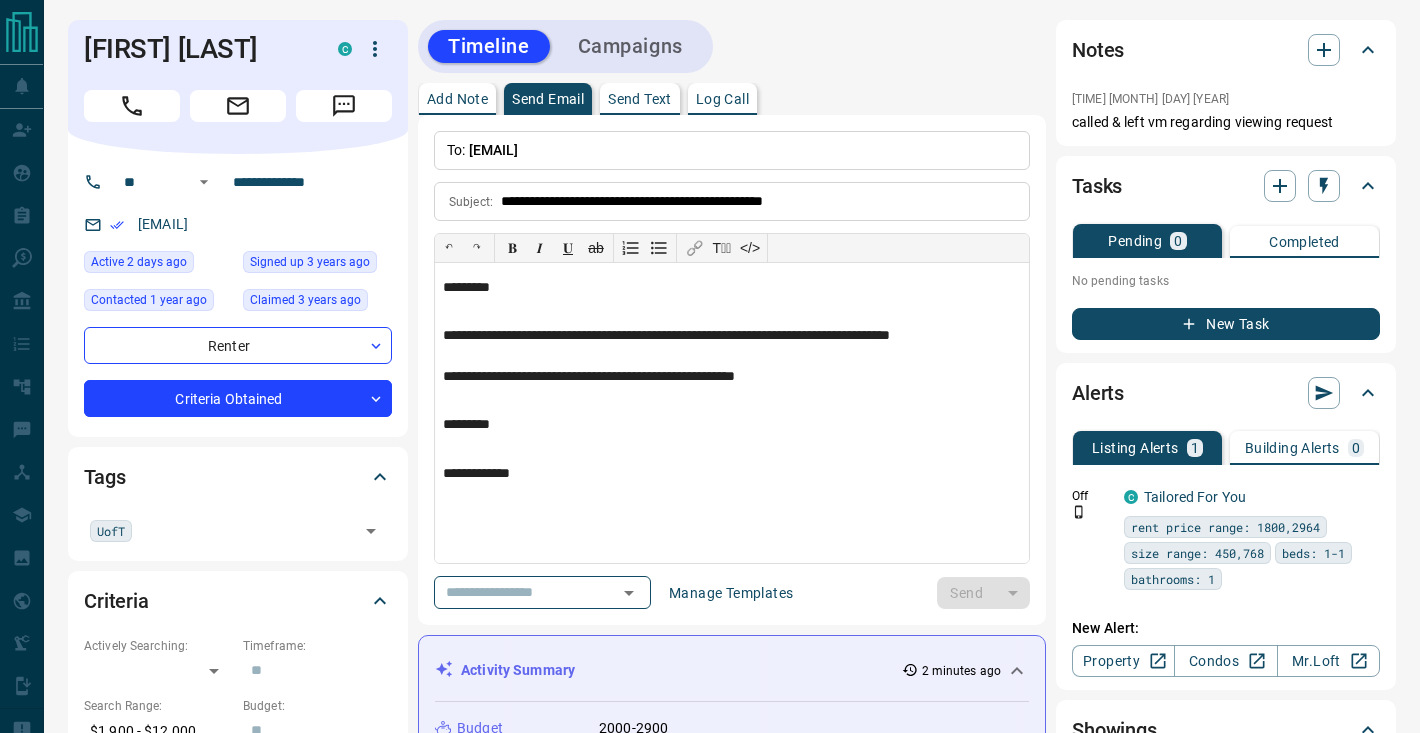 type 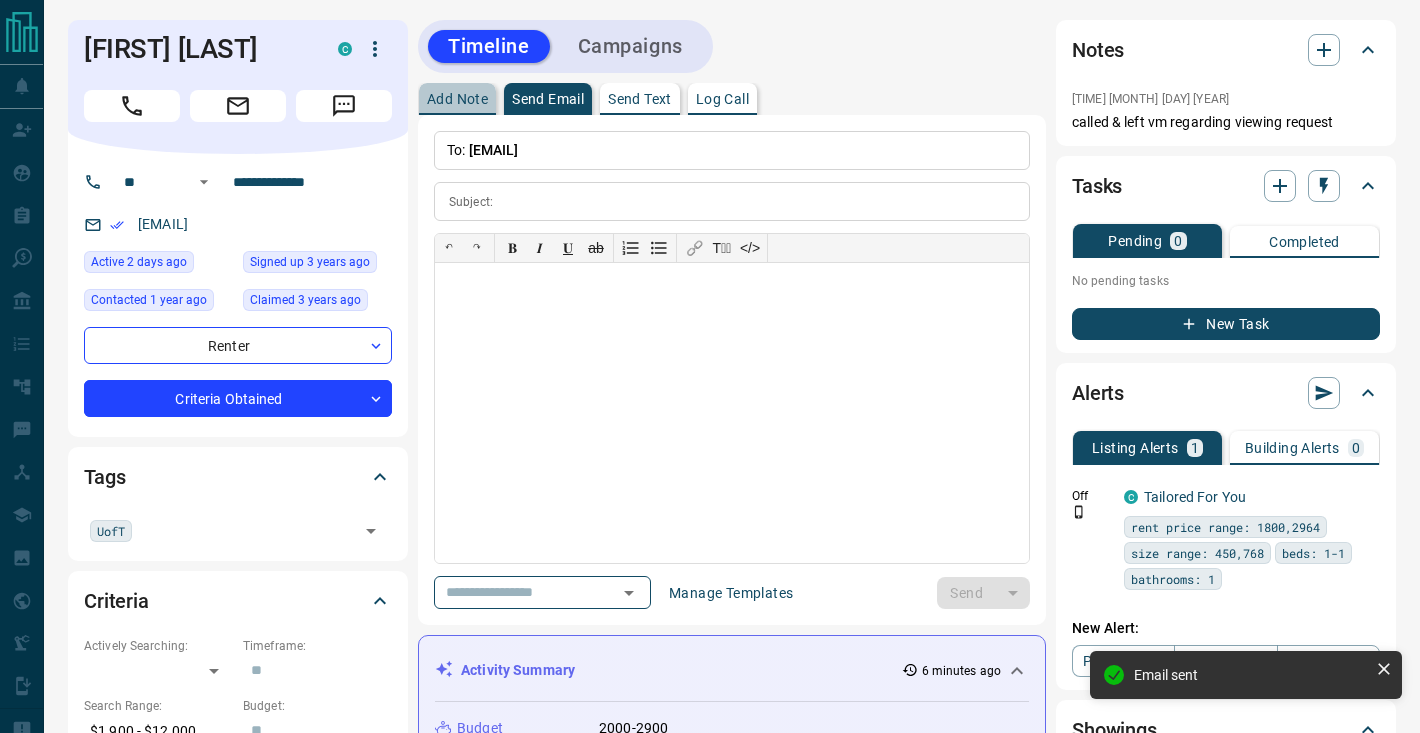 click on "Add Note" at bounding box center (457, 99) 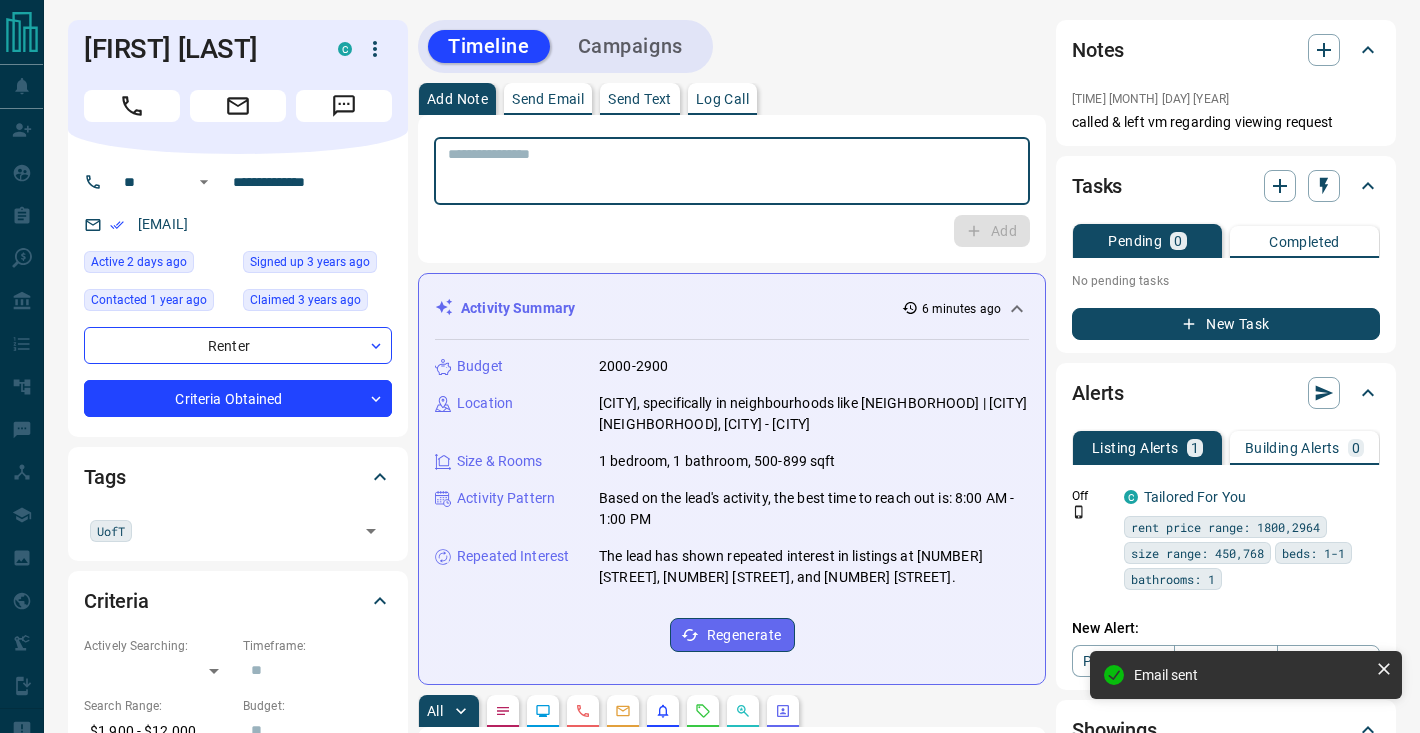 click at bounding box center (732, 171) 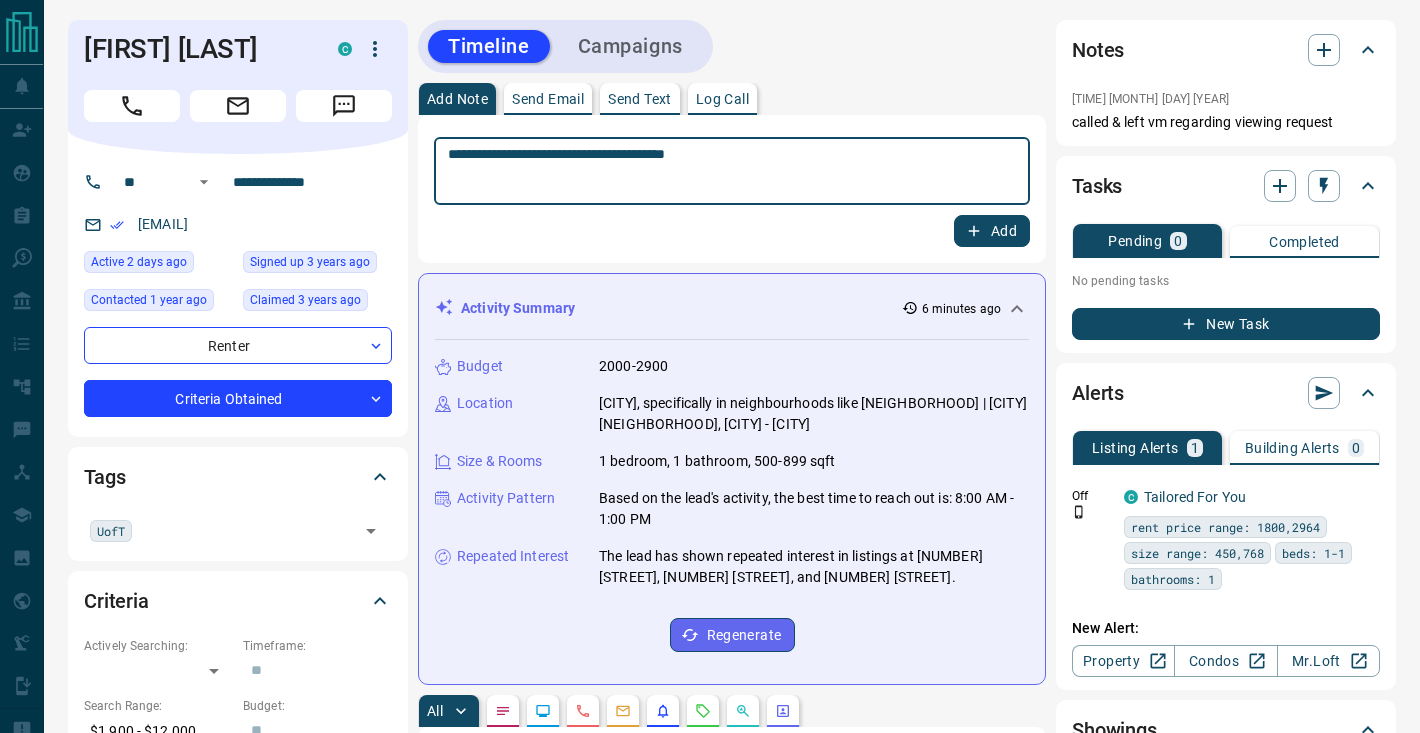 type on "**********" 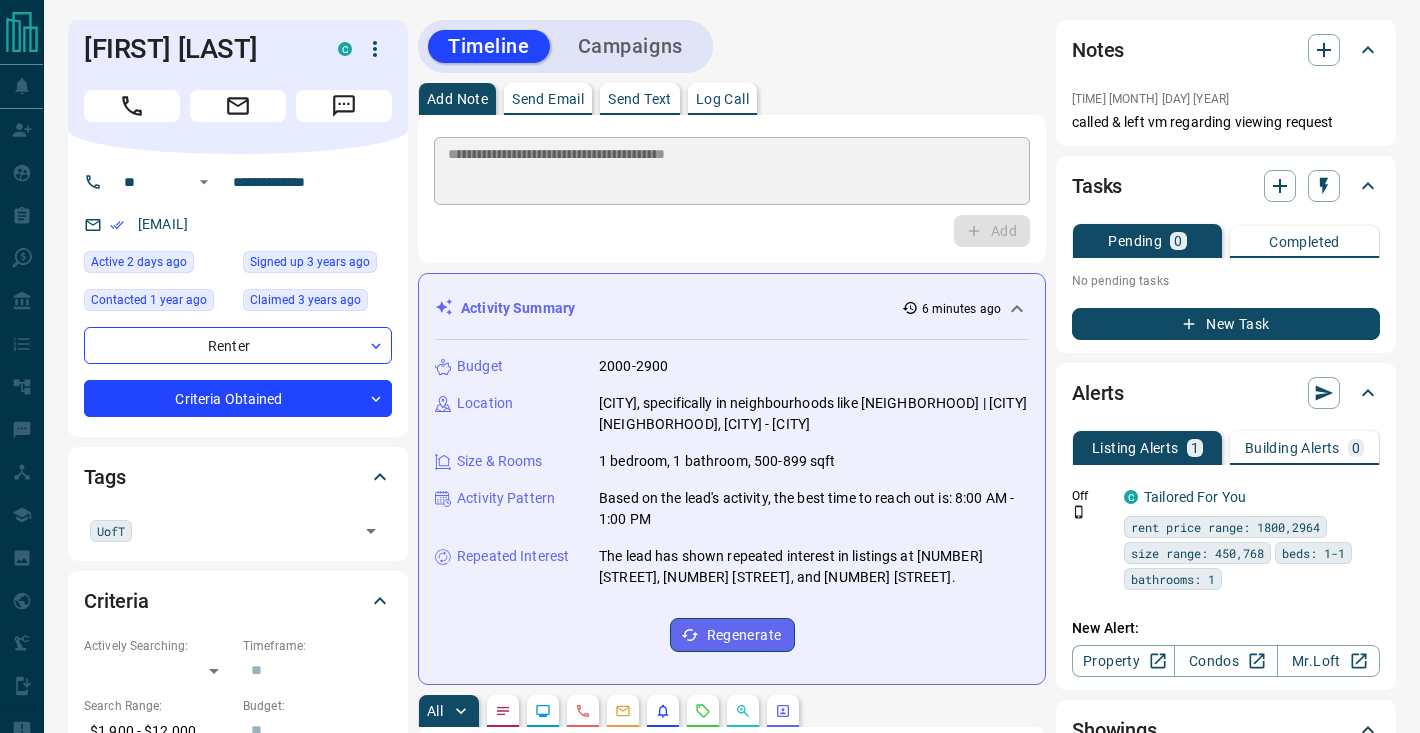 type 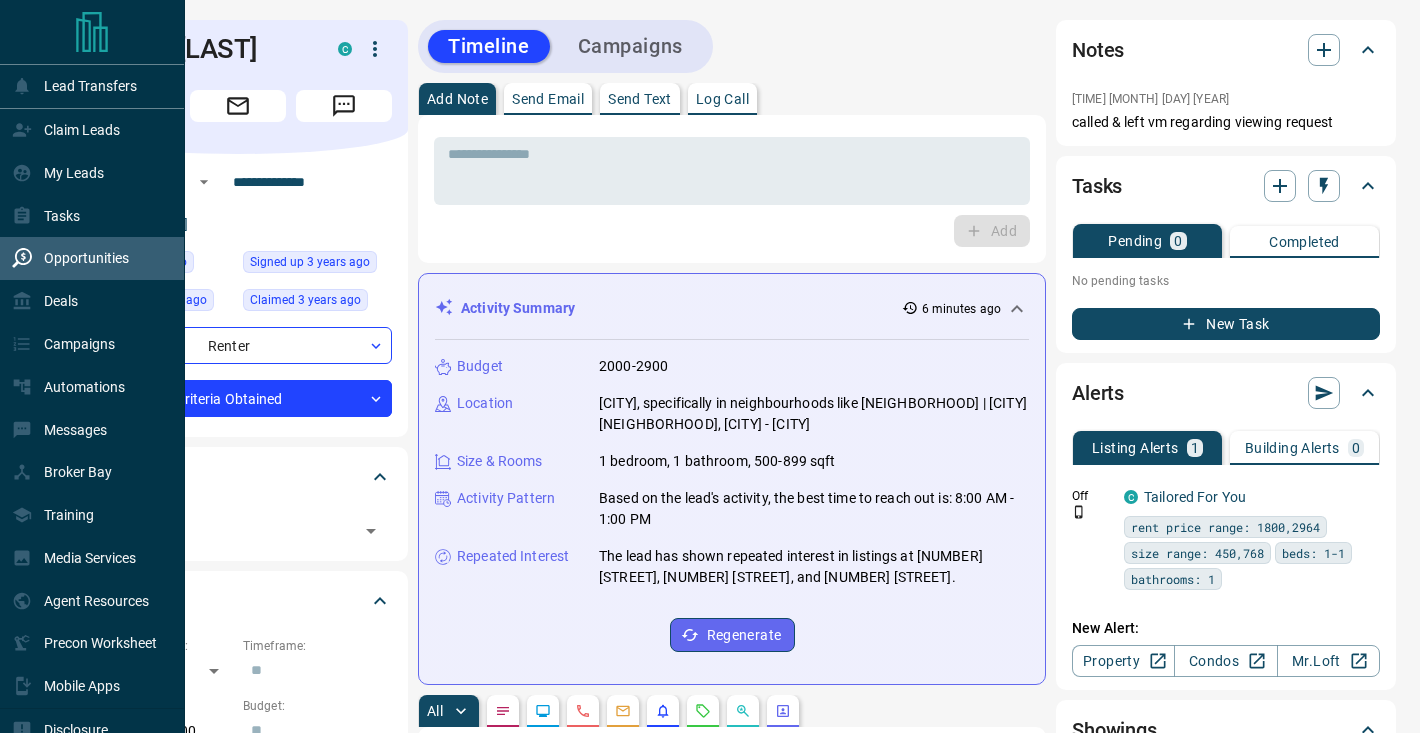 click on "Opportunities" at bounding box center (86, 258) 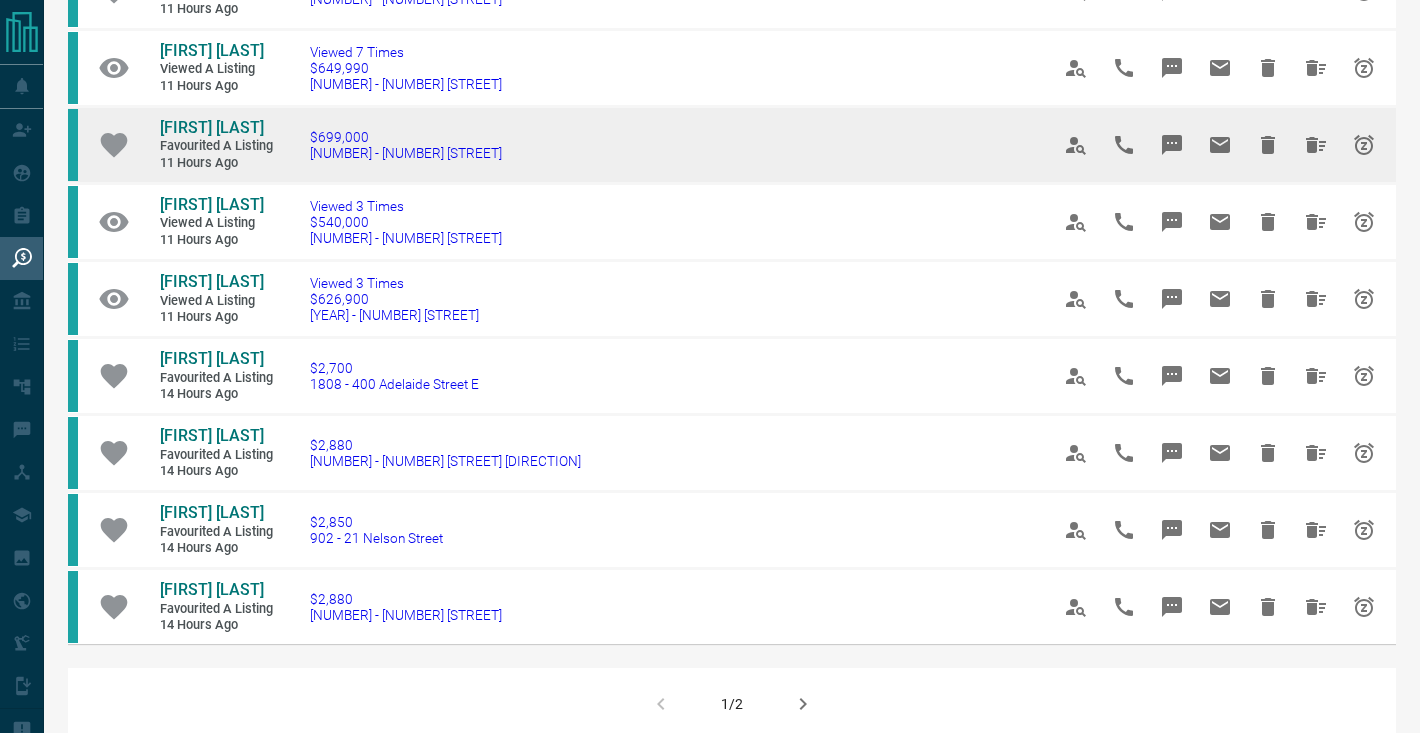scroll, scrollTop: 1059, scrollLeft: 0, axis: vertical 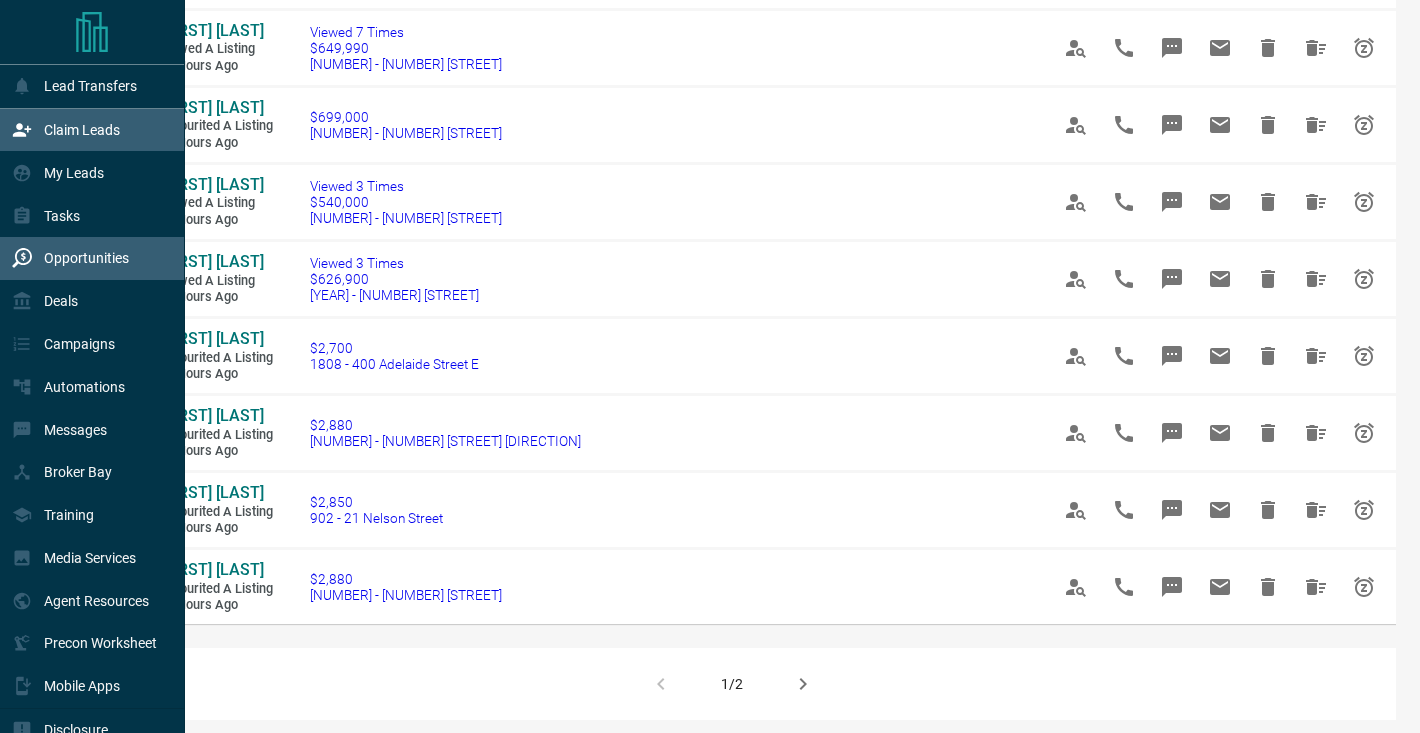 click on "Claim Leads" at bounding box center [82, 130] 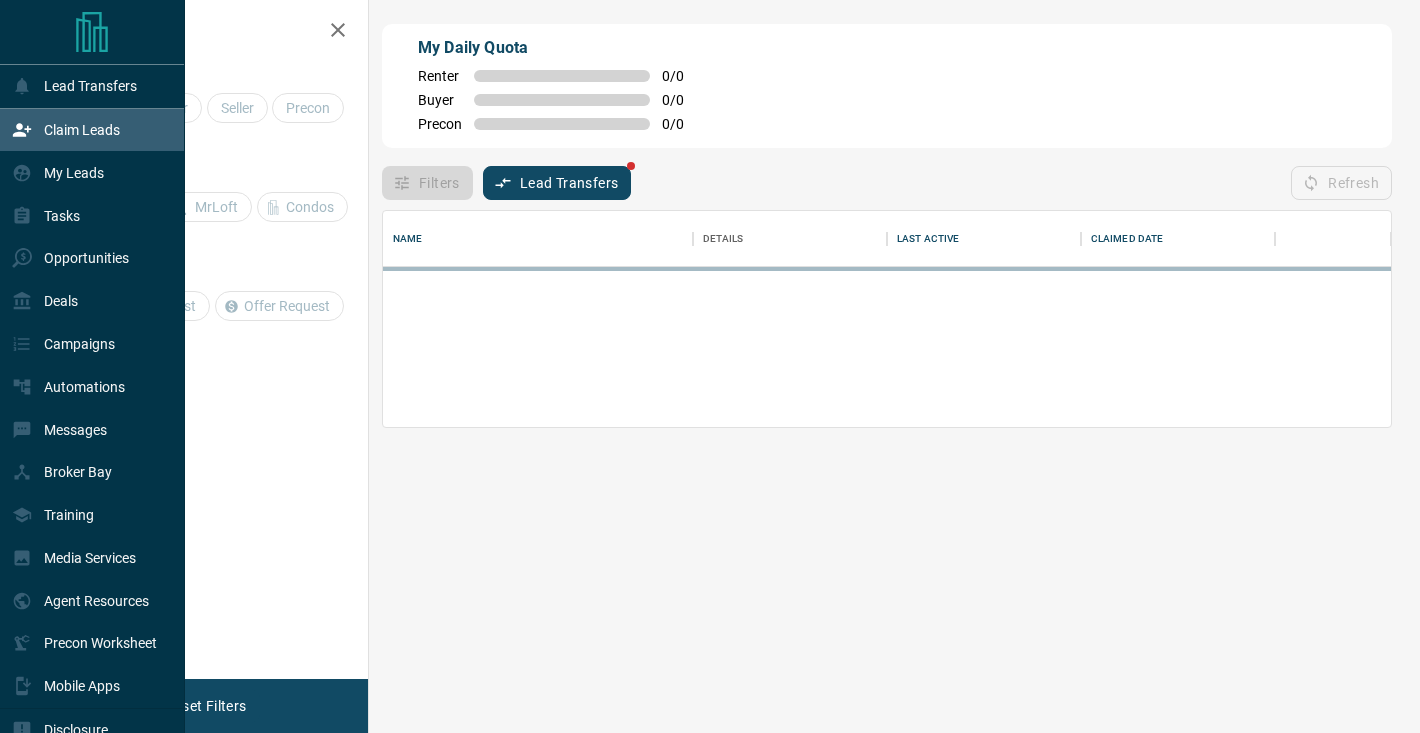 scroll, scrollTop: 1, scrollLeft: 1, axis: both 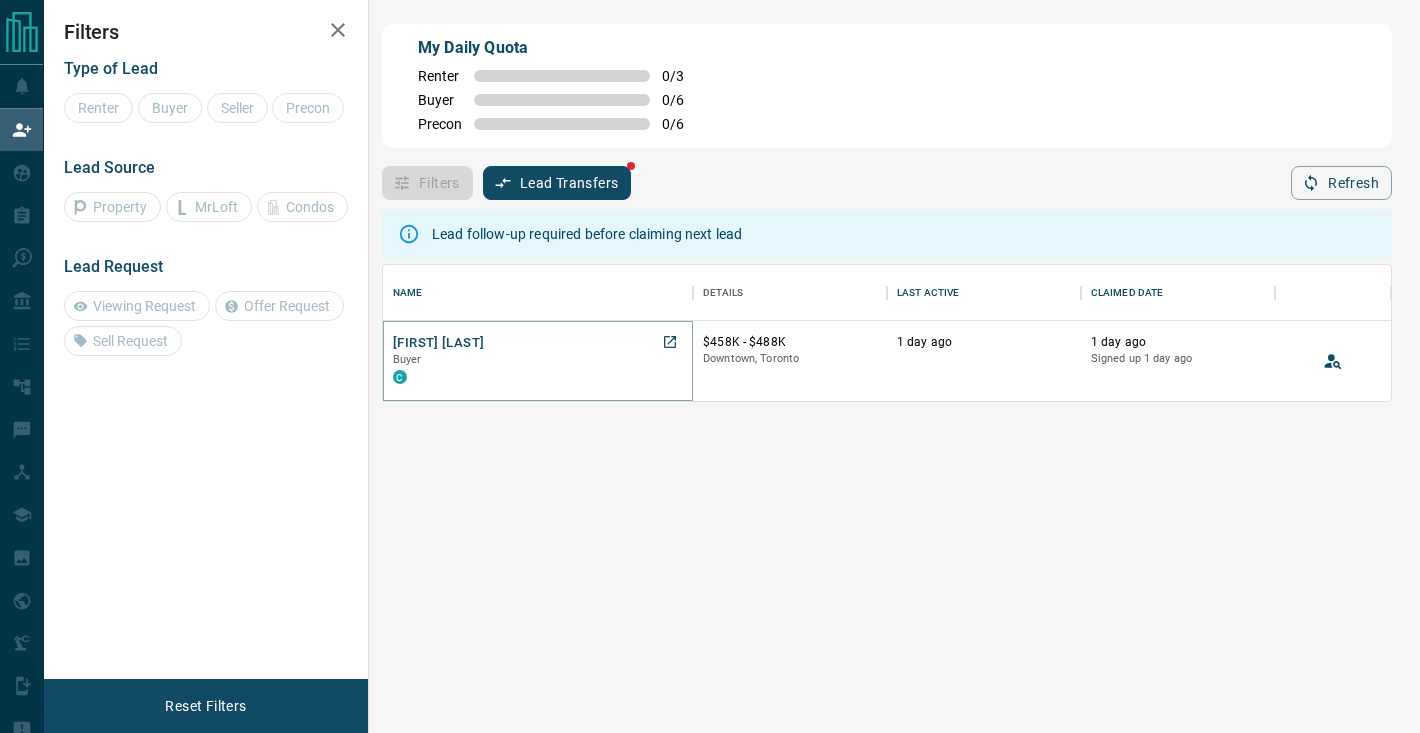click on "[FIRST] [LAST]" at bounding box center [438, 343] 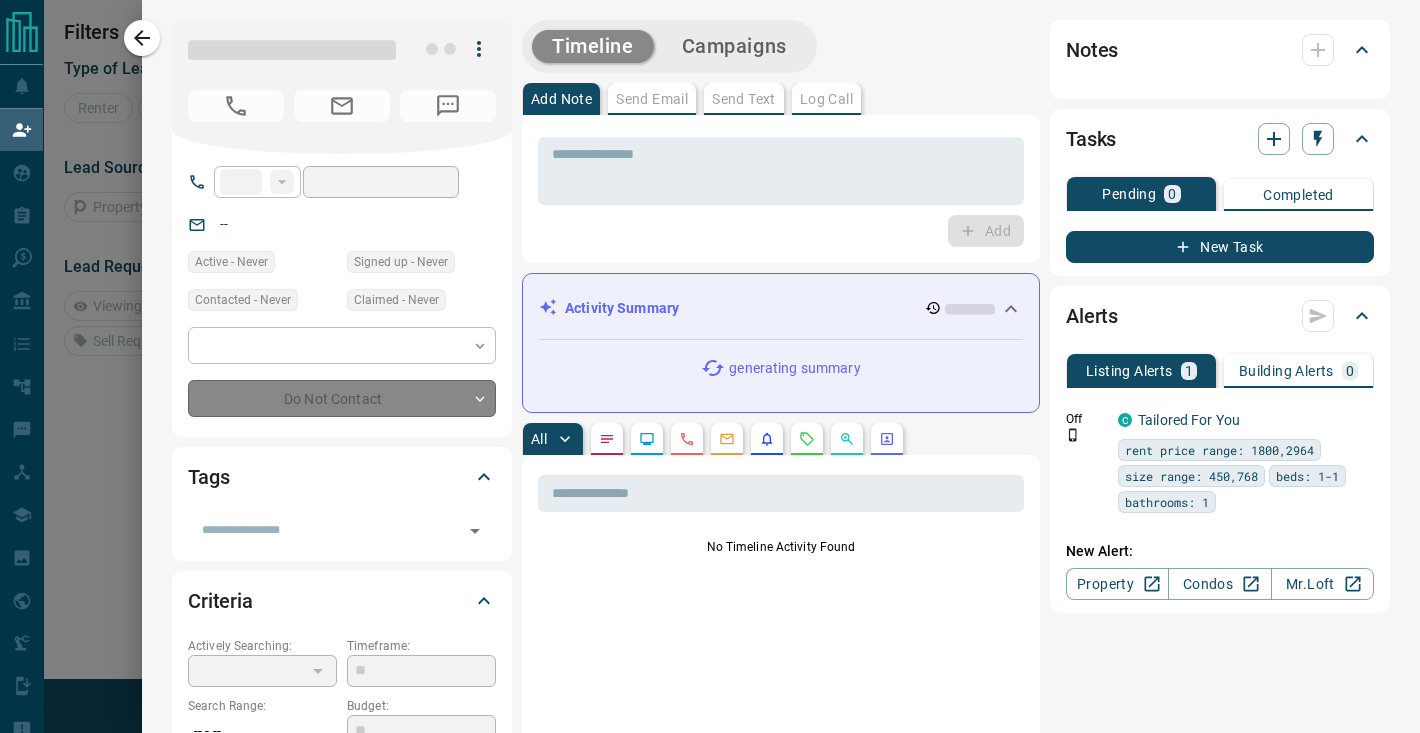 type on "**" 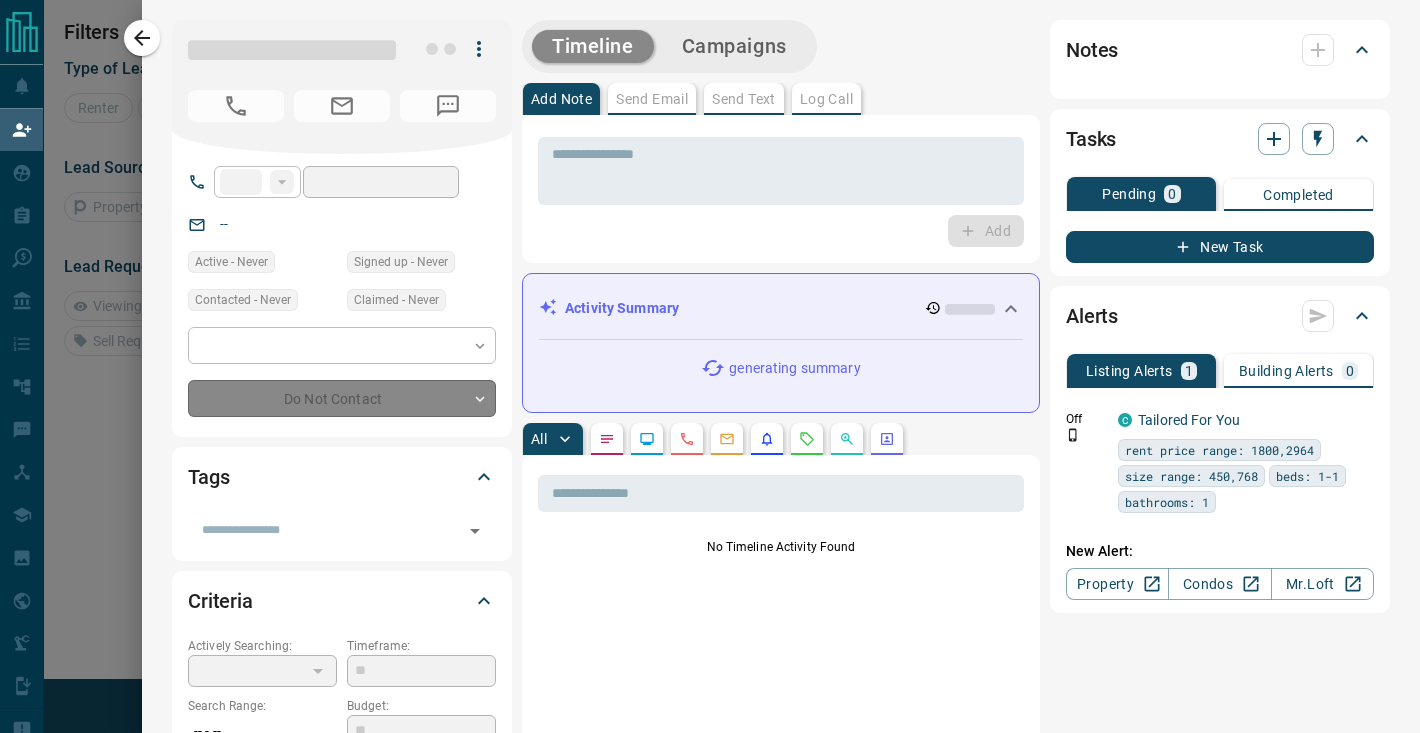type on "**********" 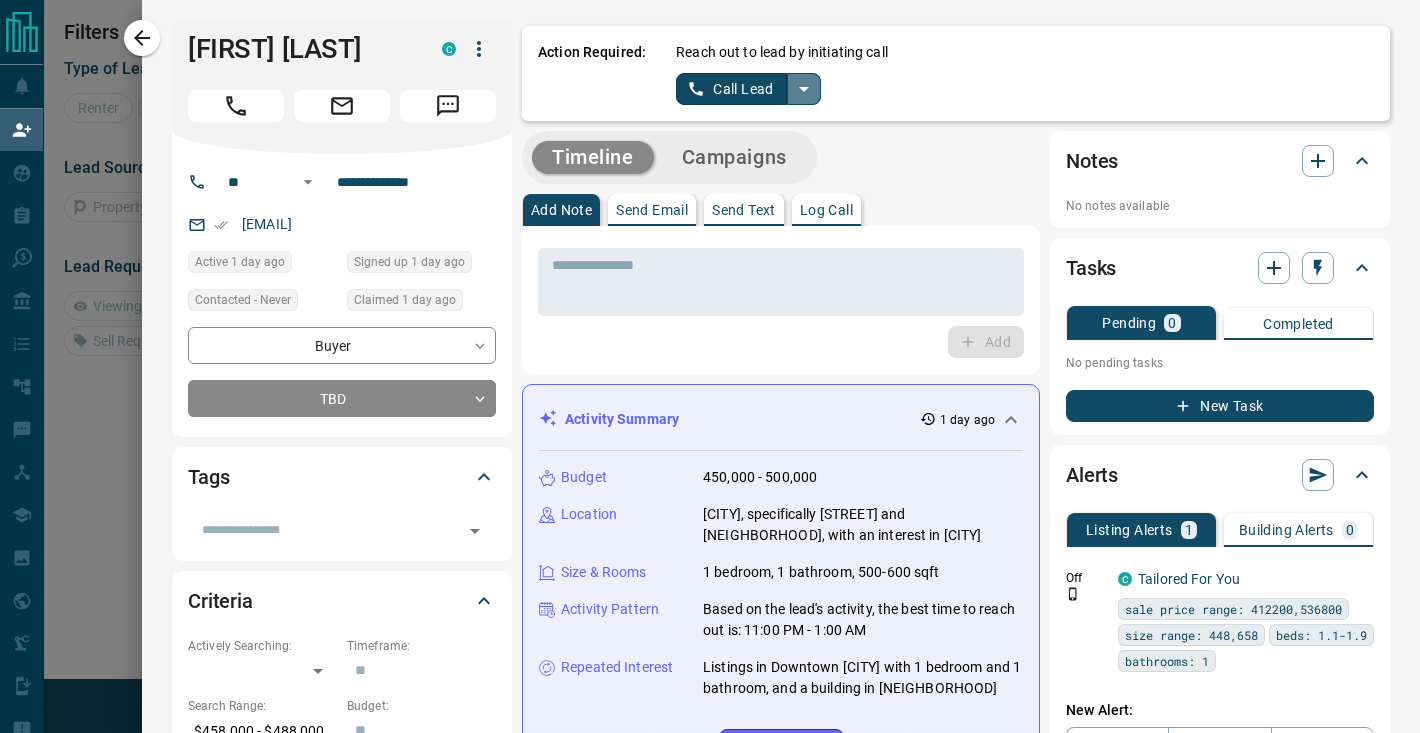click 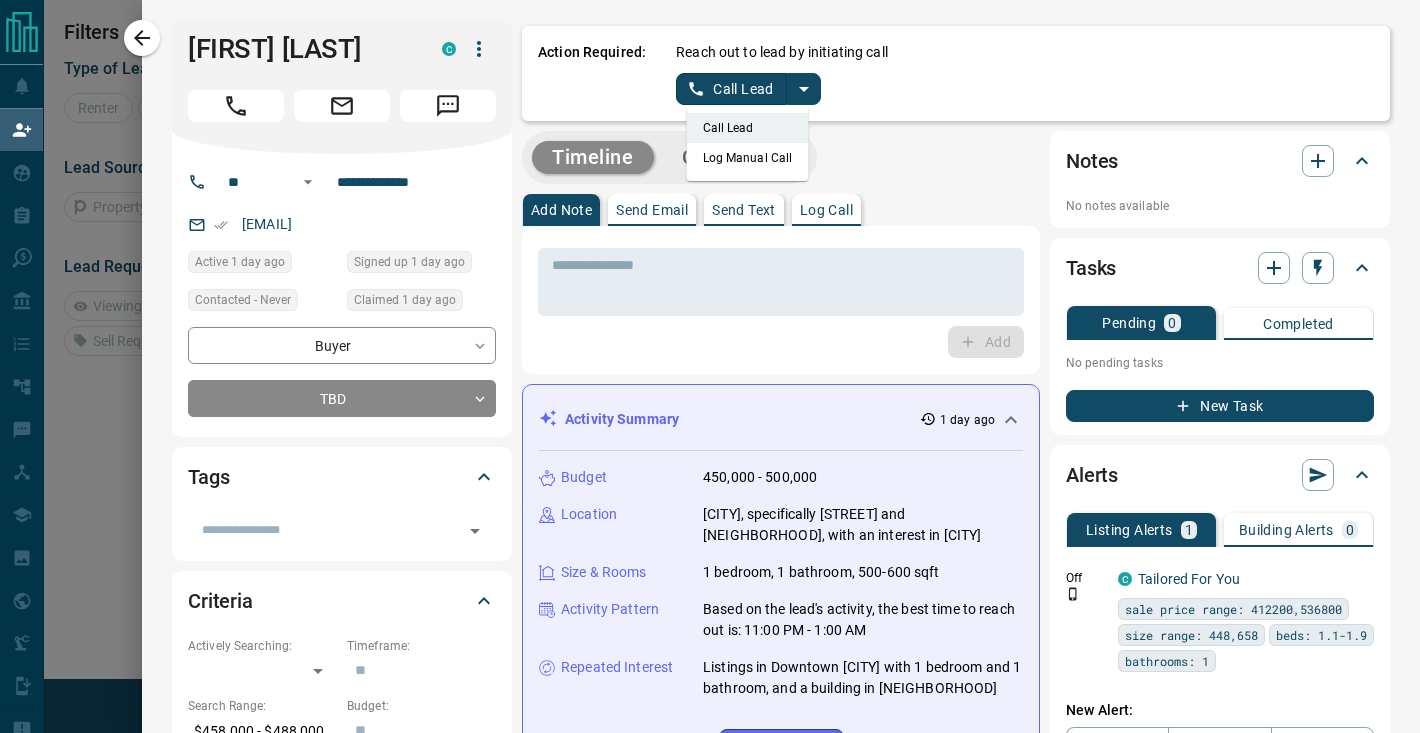 click on "Log Manual Call" at bounding box center [748, 158] 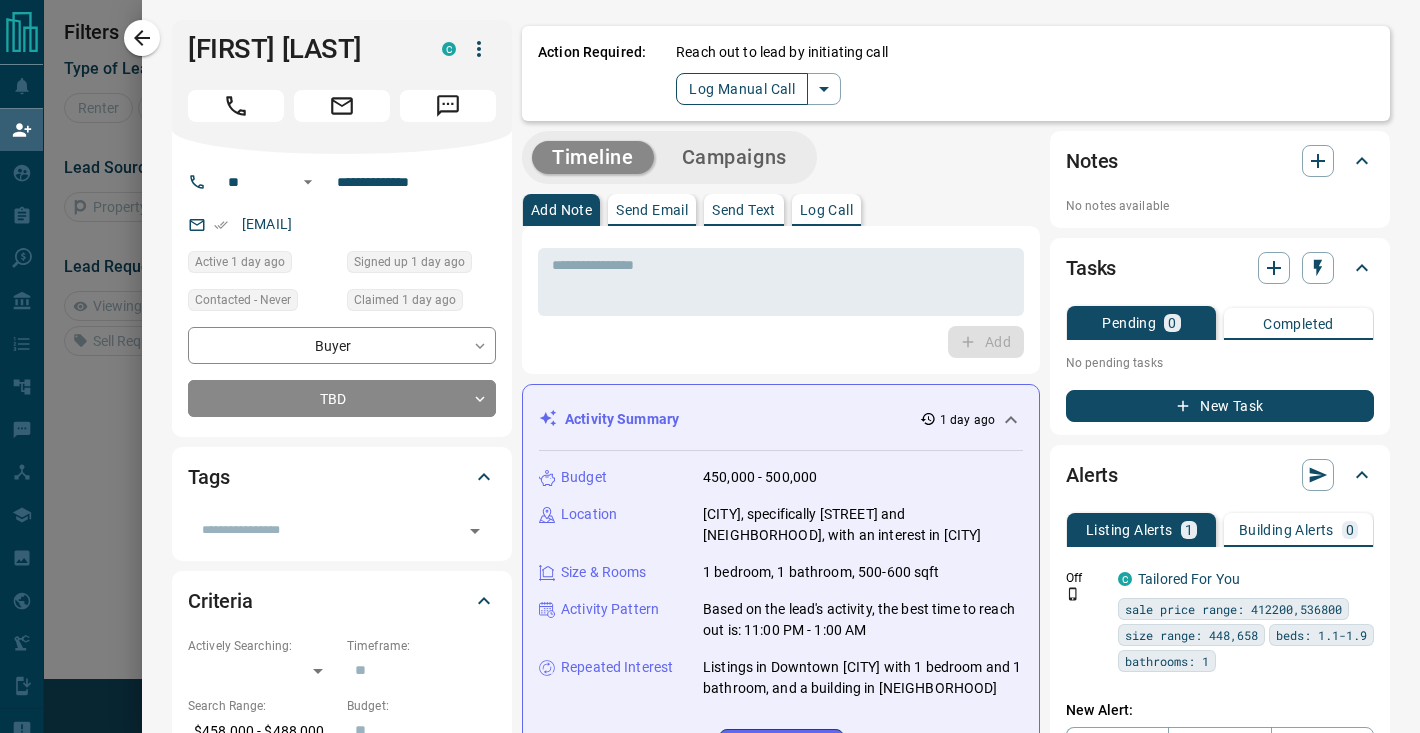 click on "Log Manual Call" at bounding box center [742, 89] 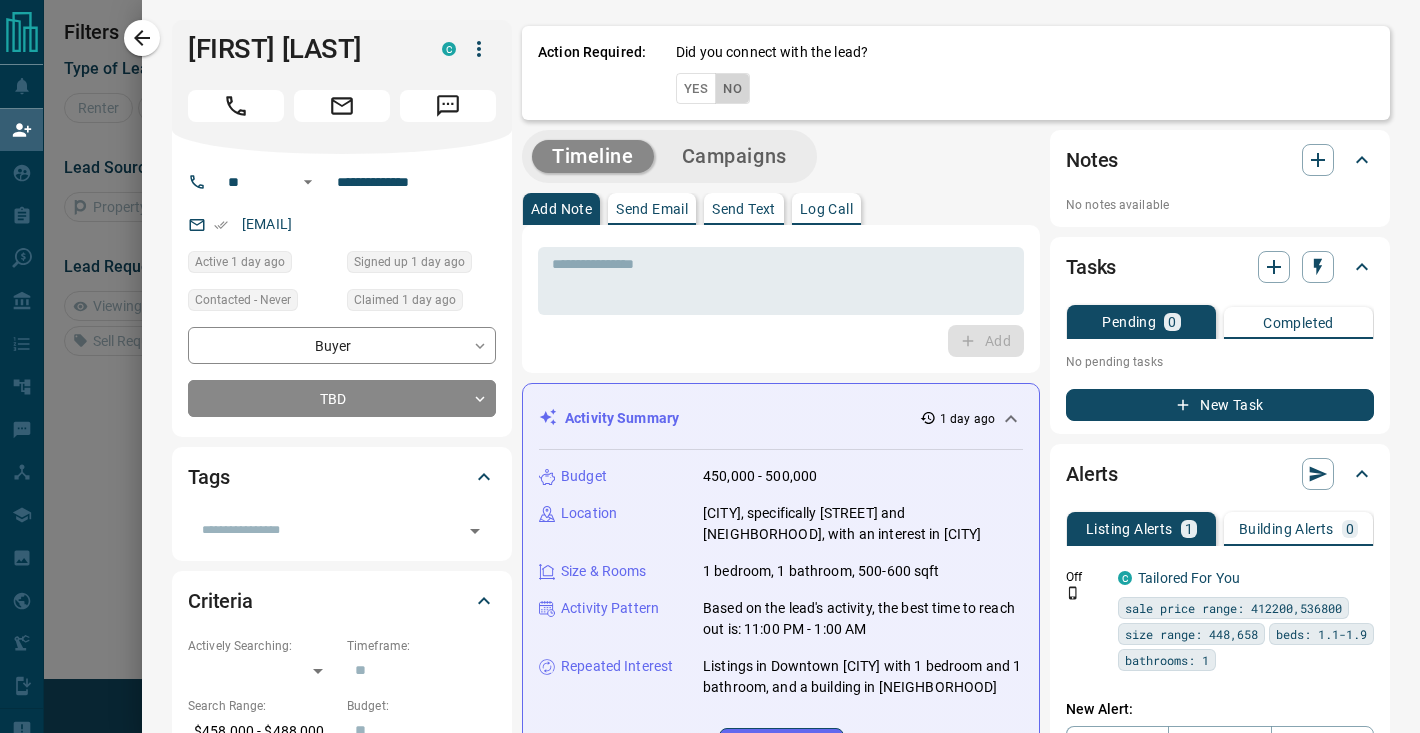 click on "No" at bounding box center (732, 88) 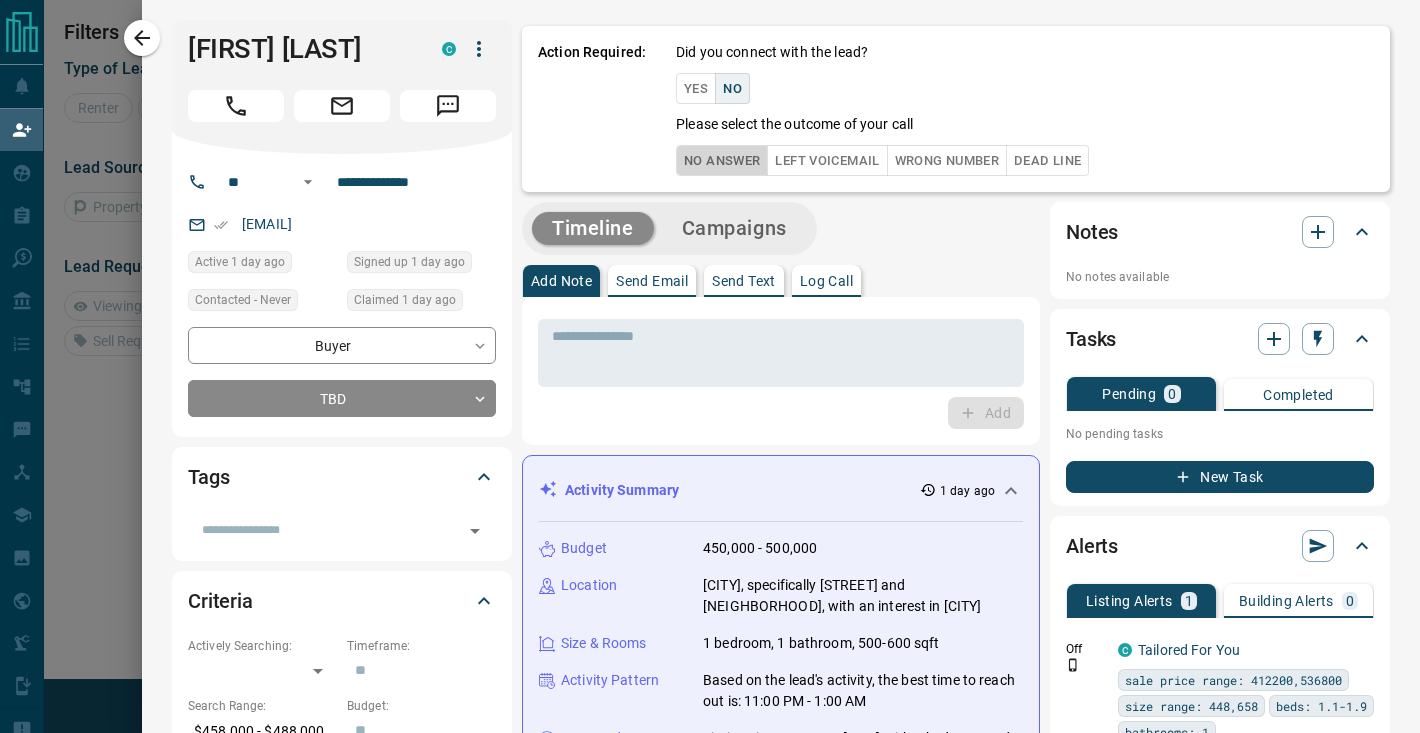 click on "No Answer" at bounding box center [722, 160] 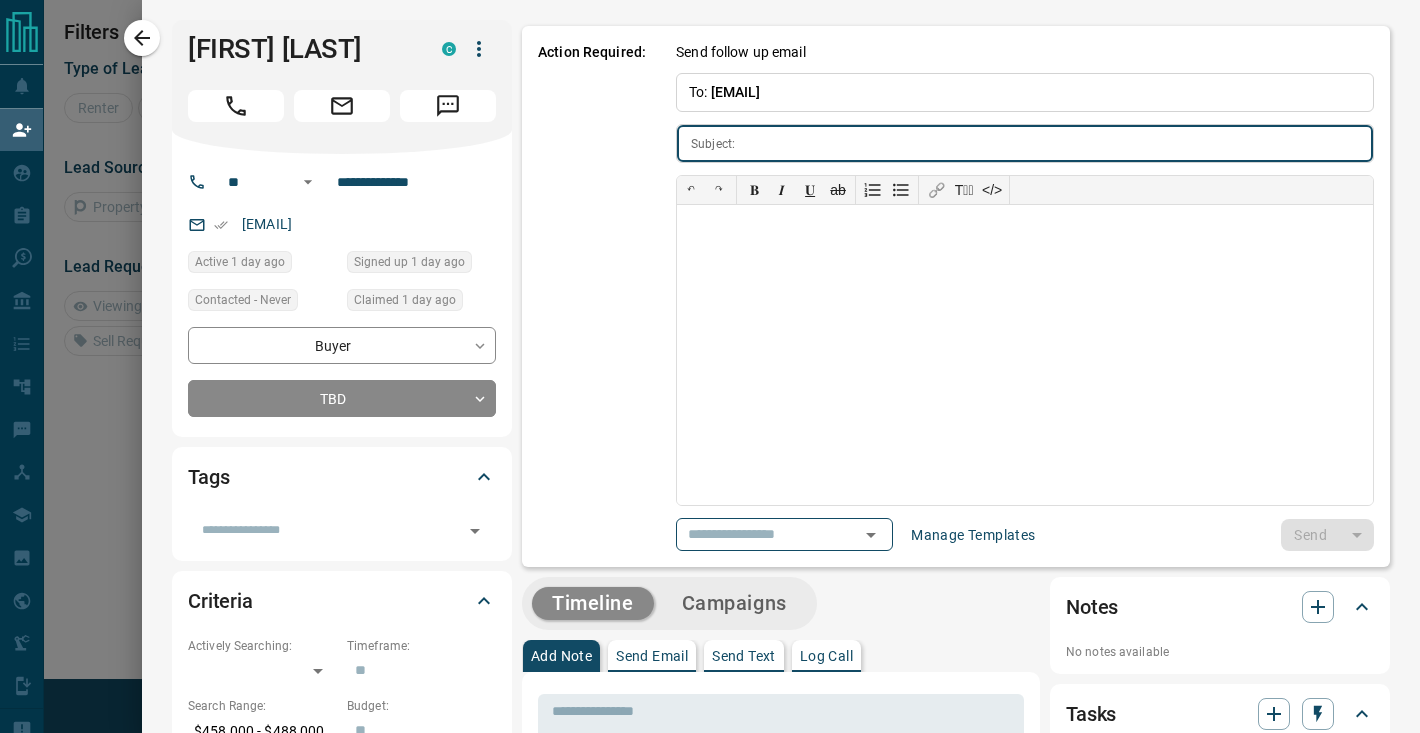 type on "**********" 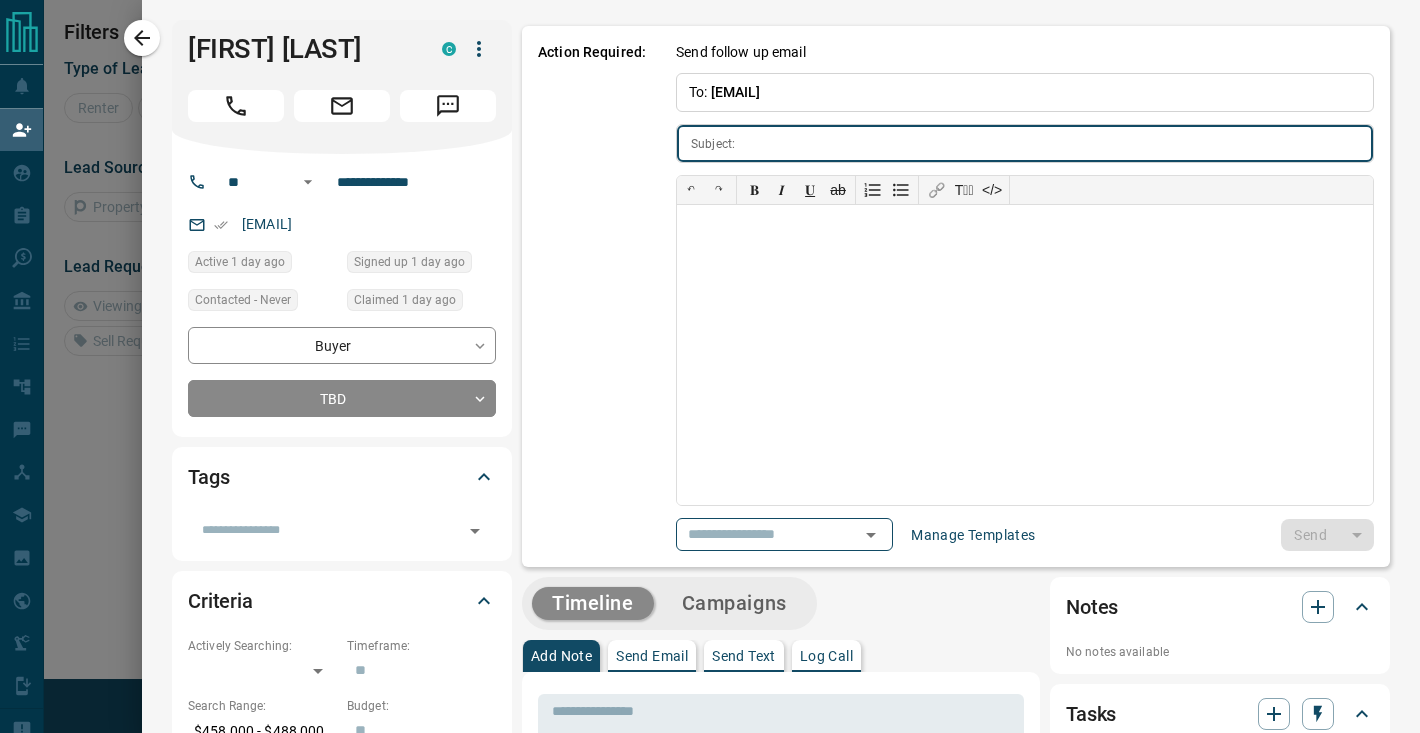 type on "**********" 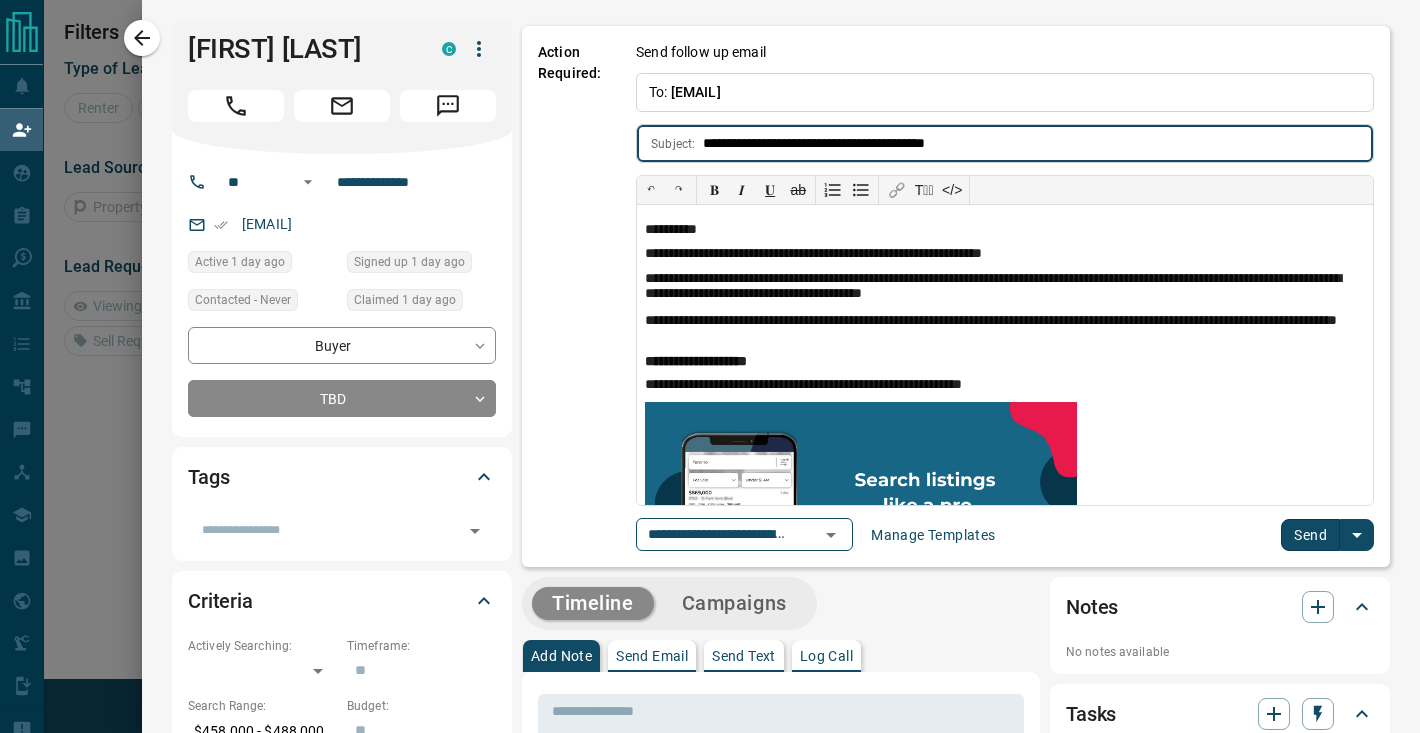click on "Manage Templates" at bounding box center (933, 535) 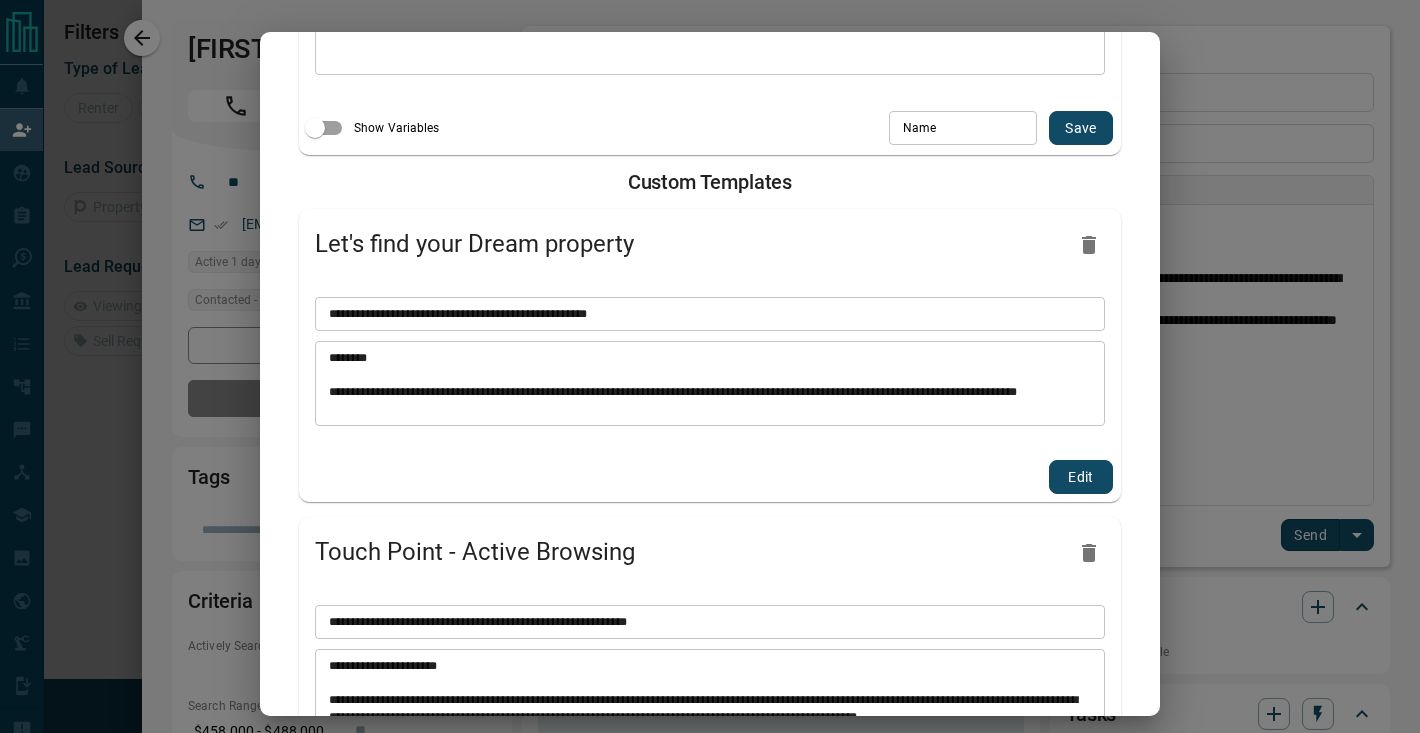 scroll, scrollTop: 168, scrollLeft: 0, axis: vertical 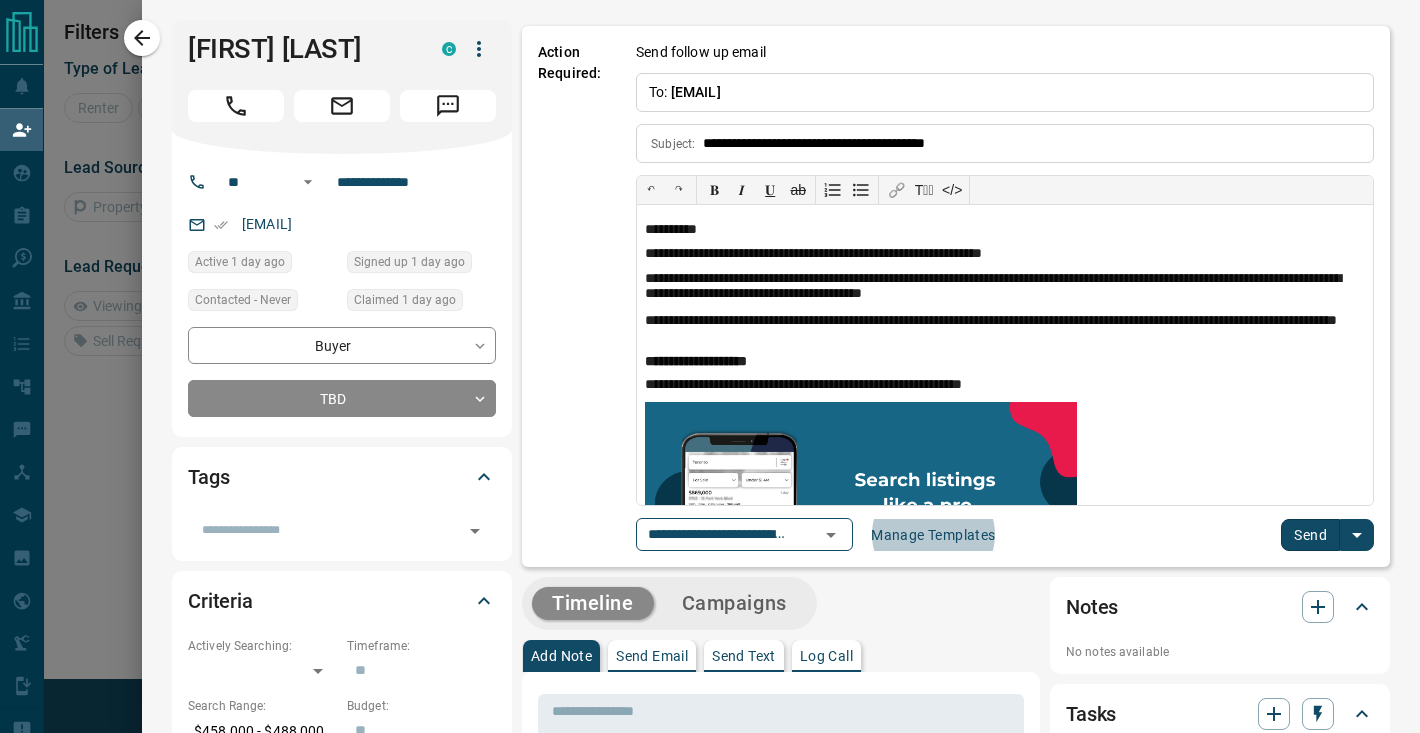 type 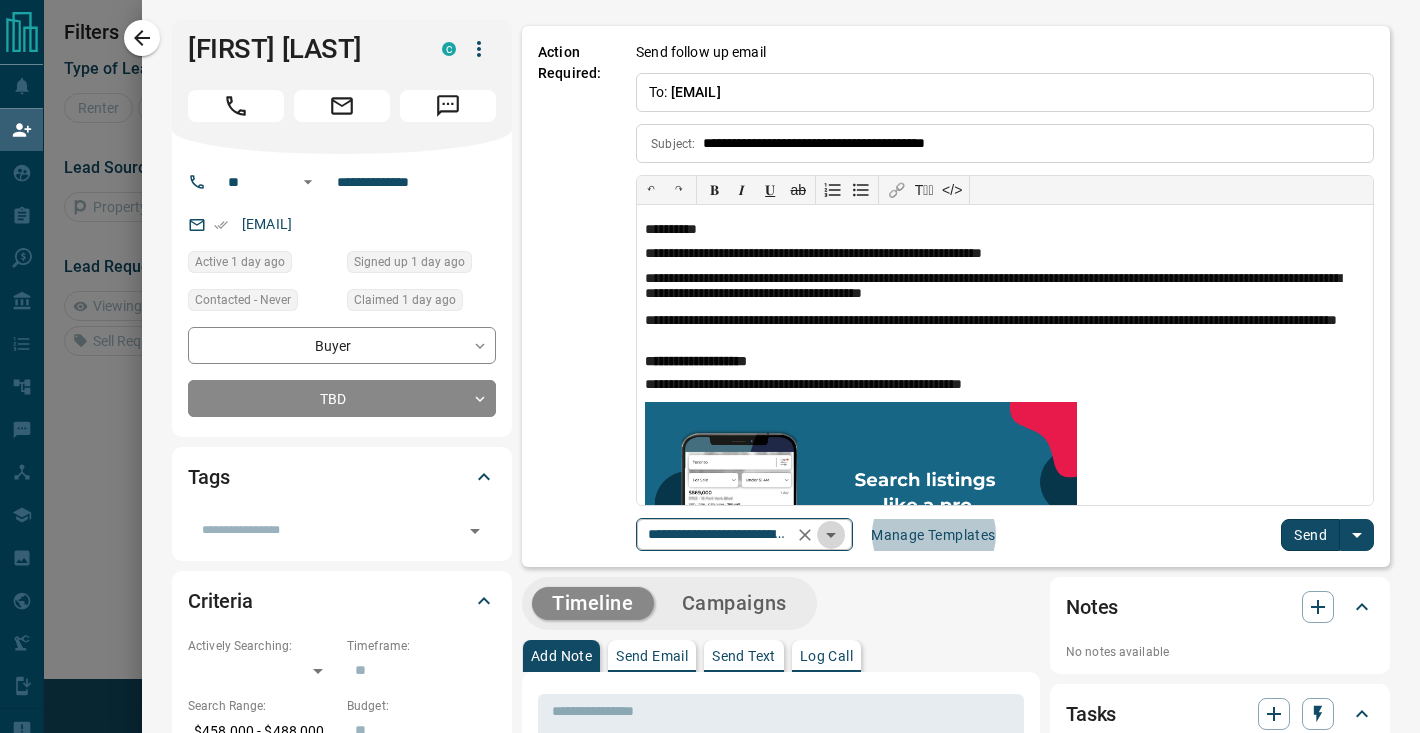 click 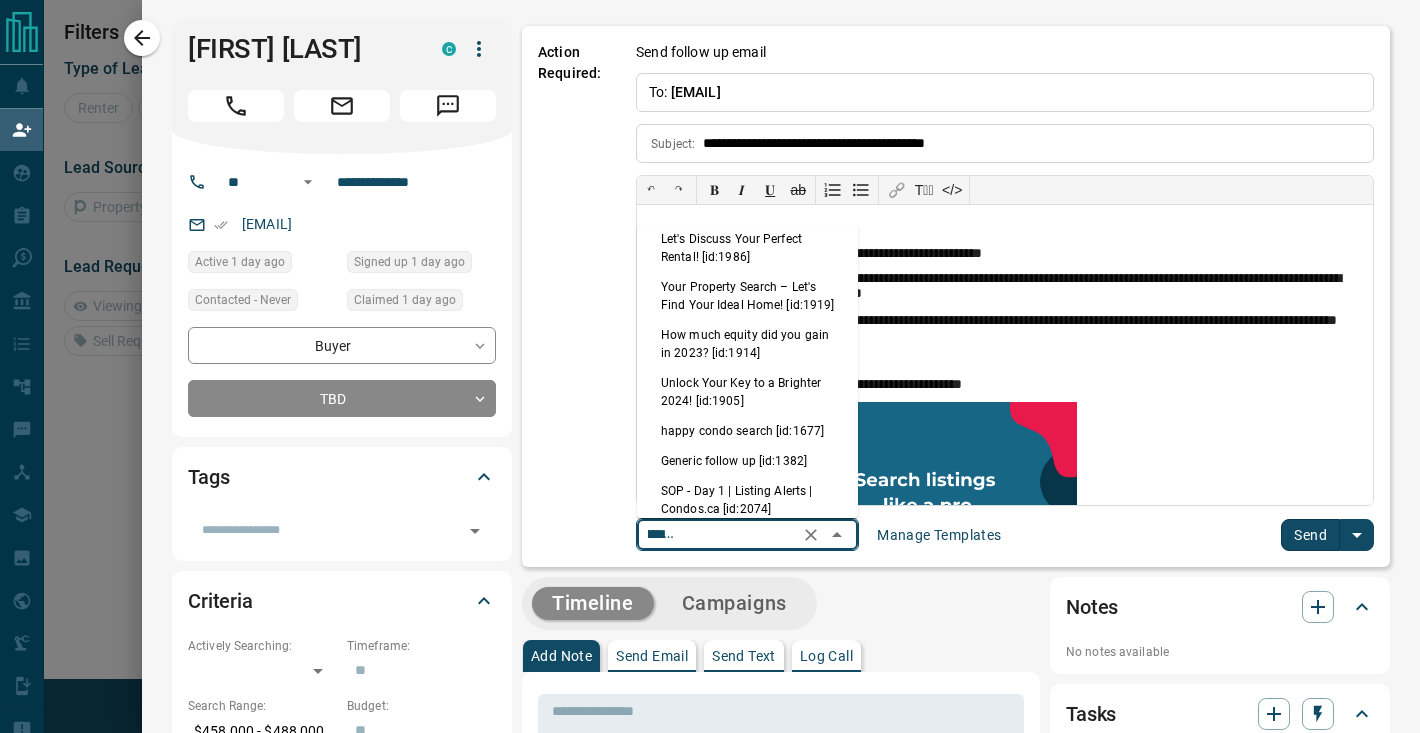 scroll, scrollTop: 216, scrollLeft: 0, axis: vertical 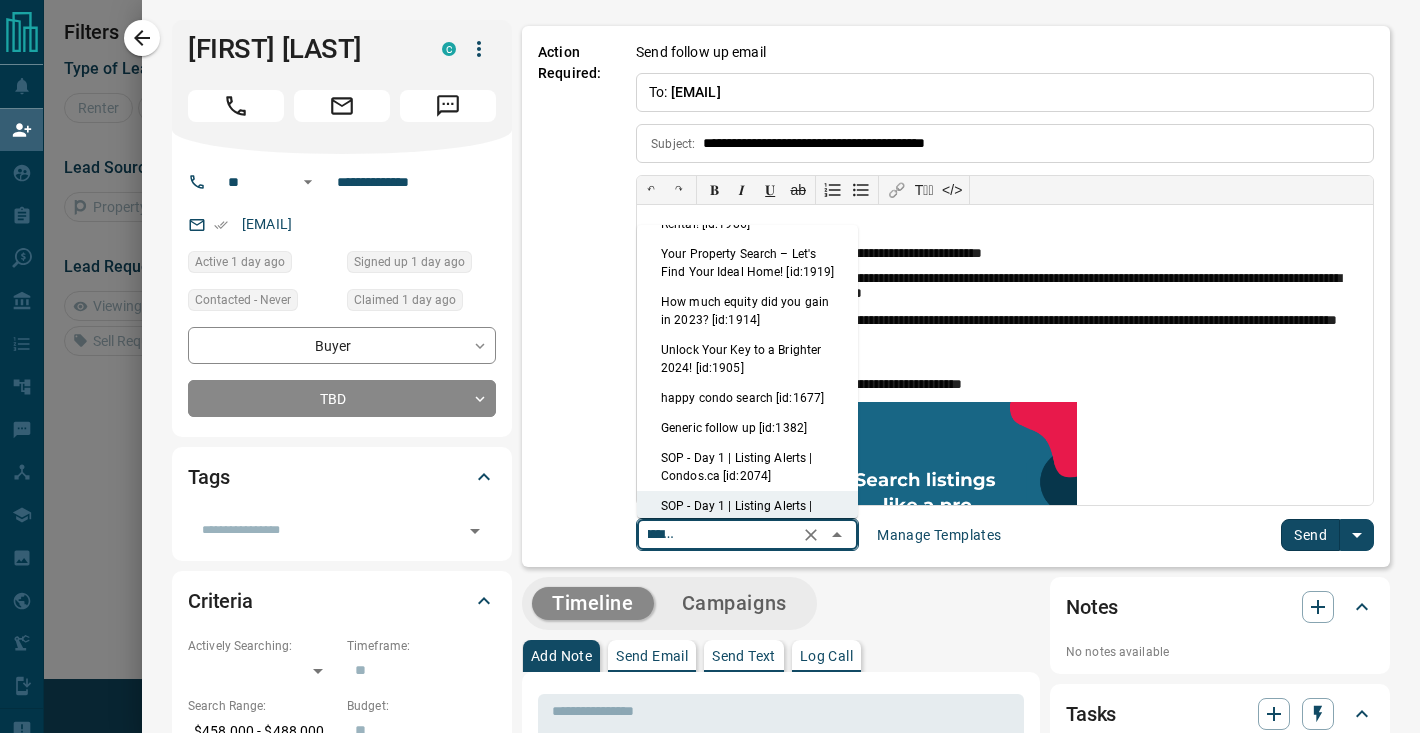 click on "Your Property Search – Let's Find Your Ideal Home! [id:1919]" at bounding box center (747, 263) 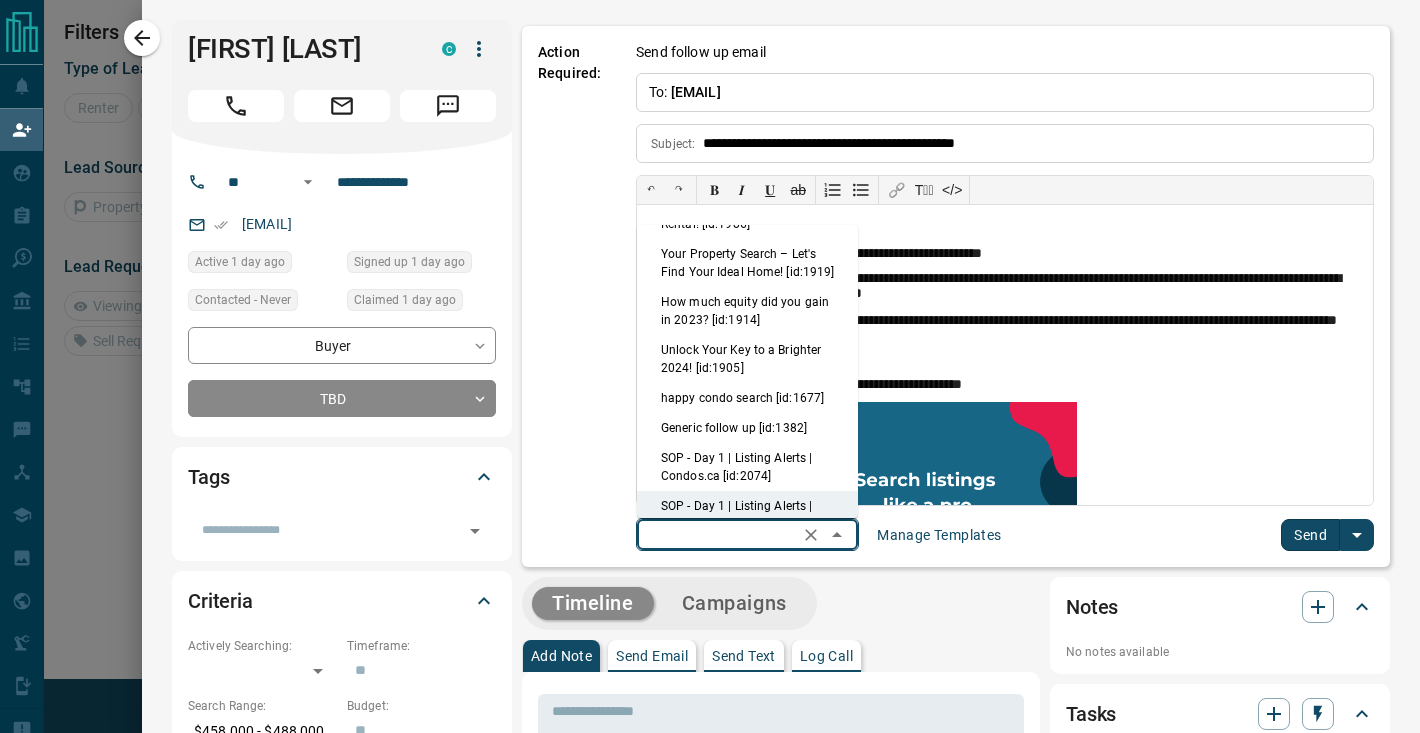 scroll, scrollTop: 0, scrollLeft: 0, axis: both 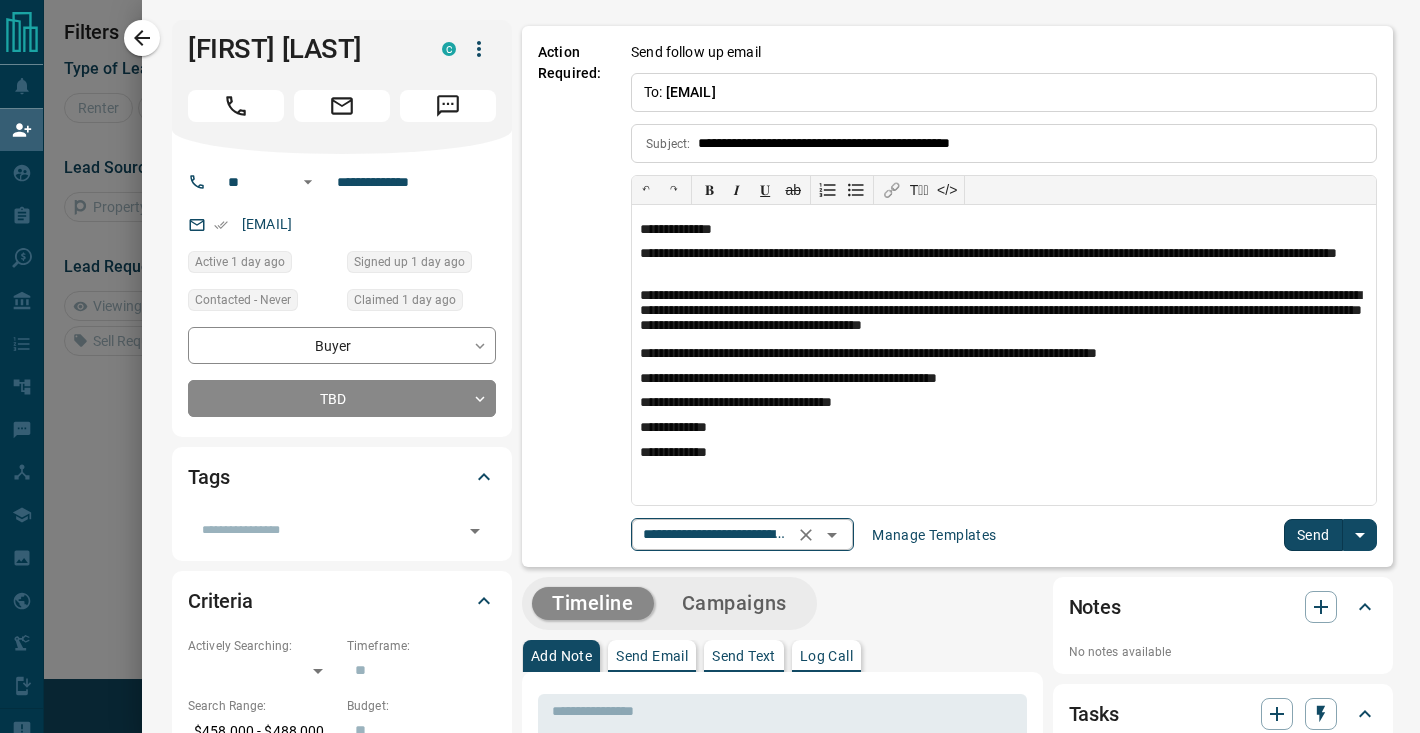 click 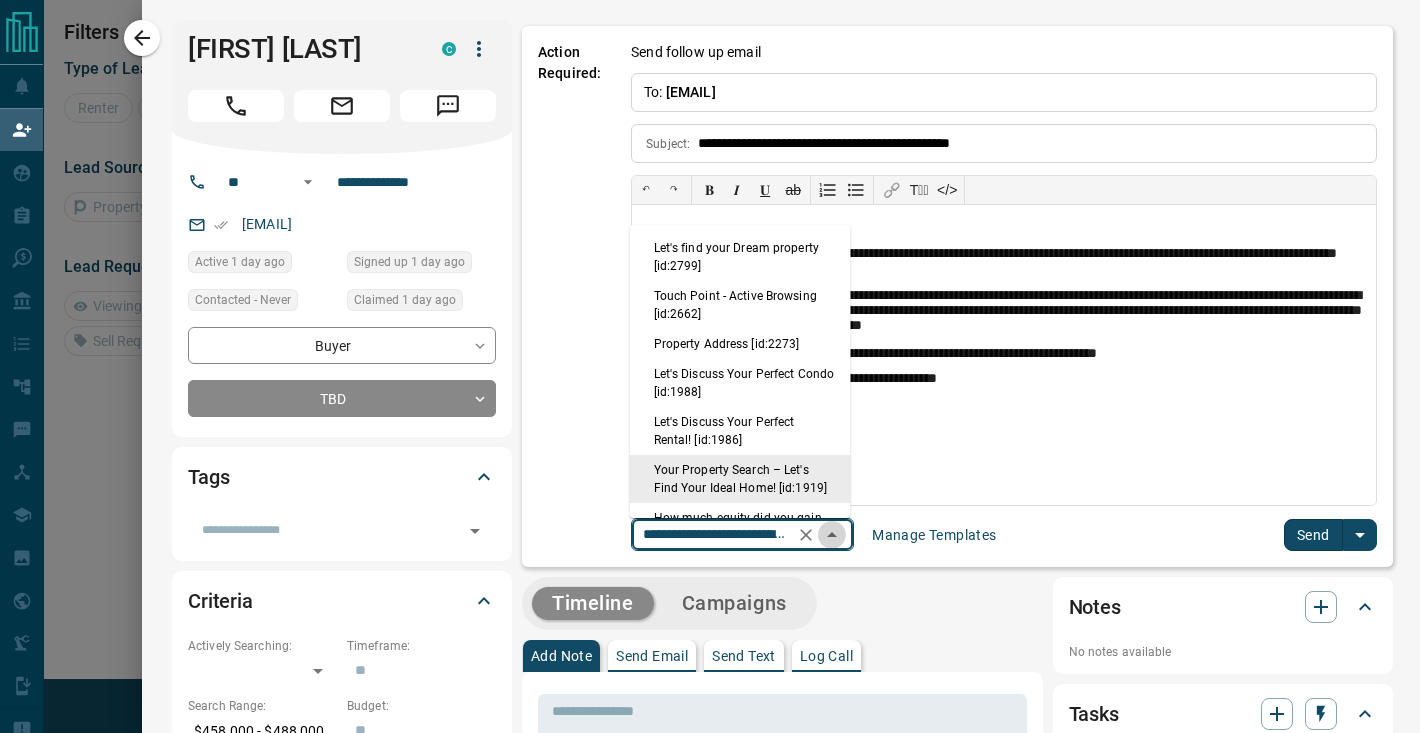 click 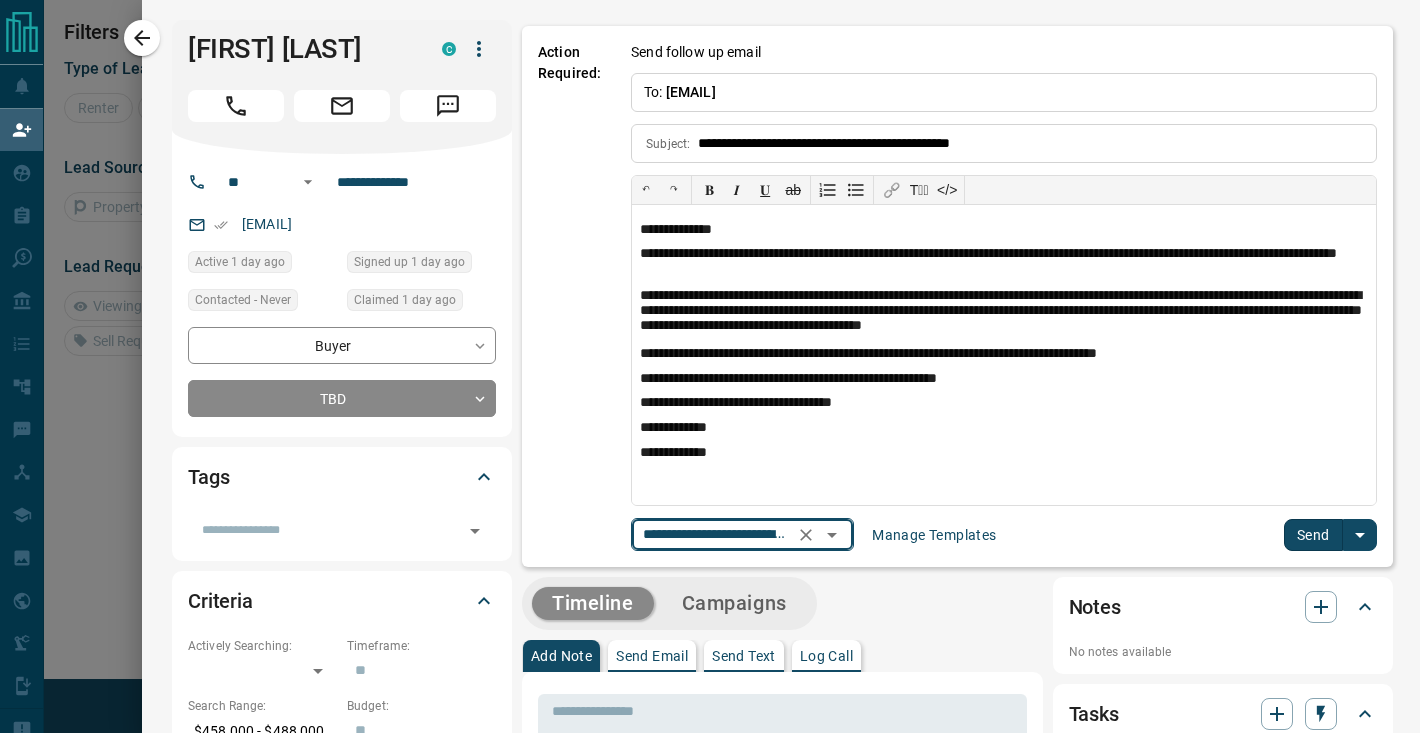 click 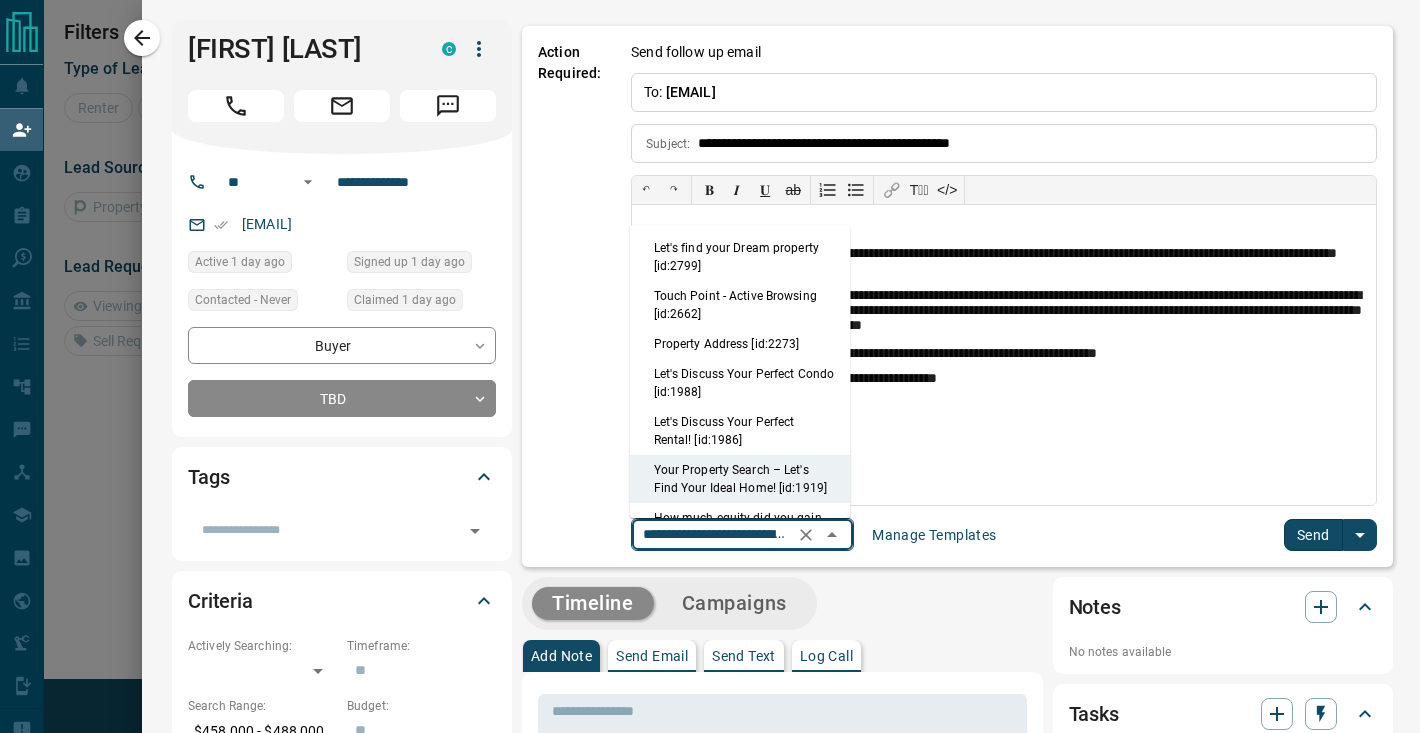 click on "Let's find your Dream property [id:2799]" at bounding box center [740, 257] 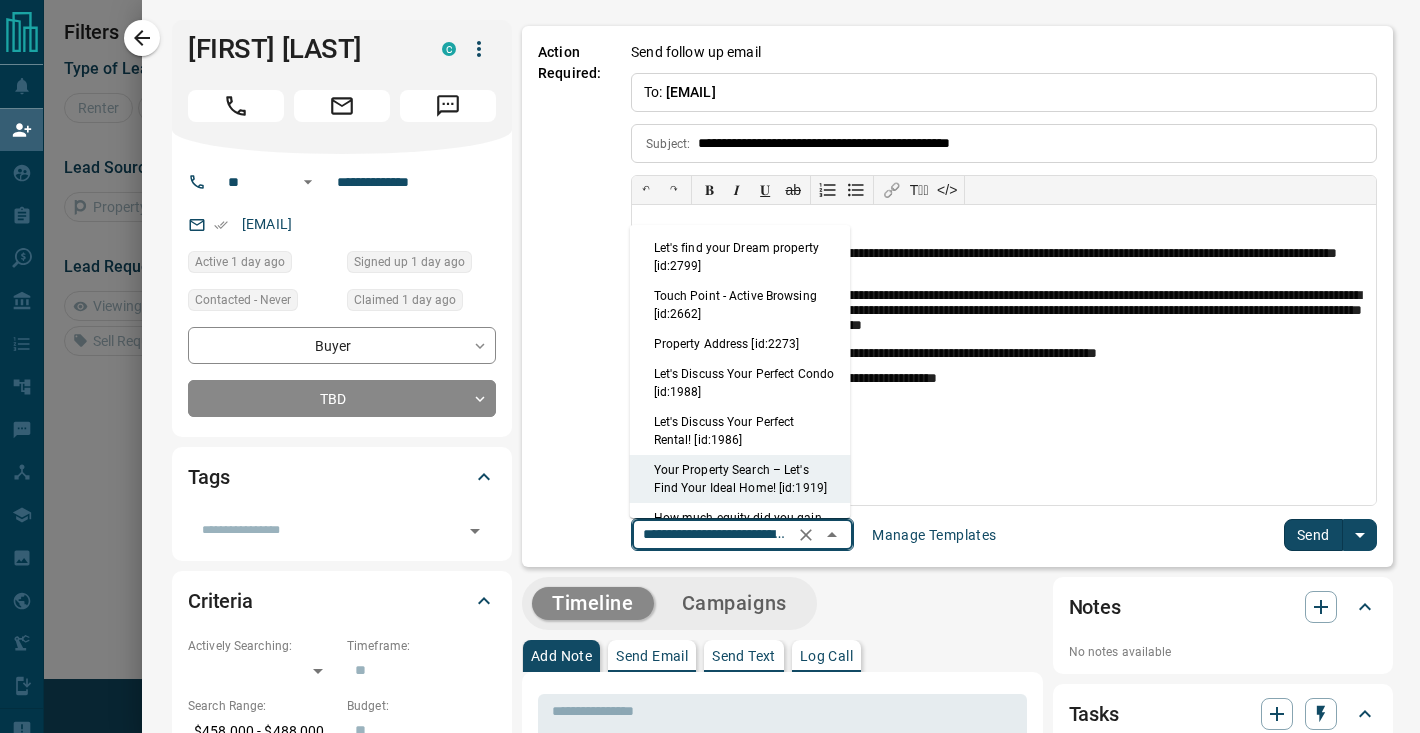 type on "**********" 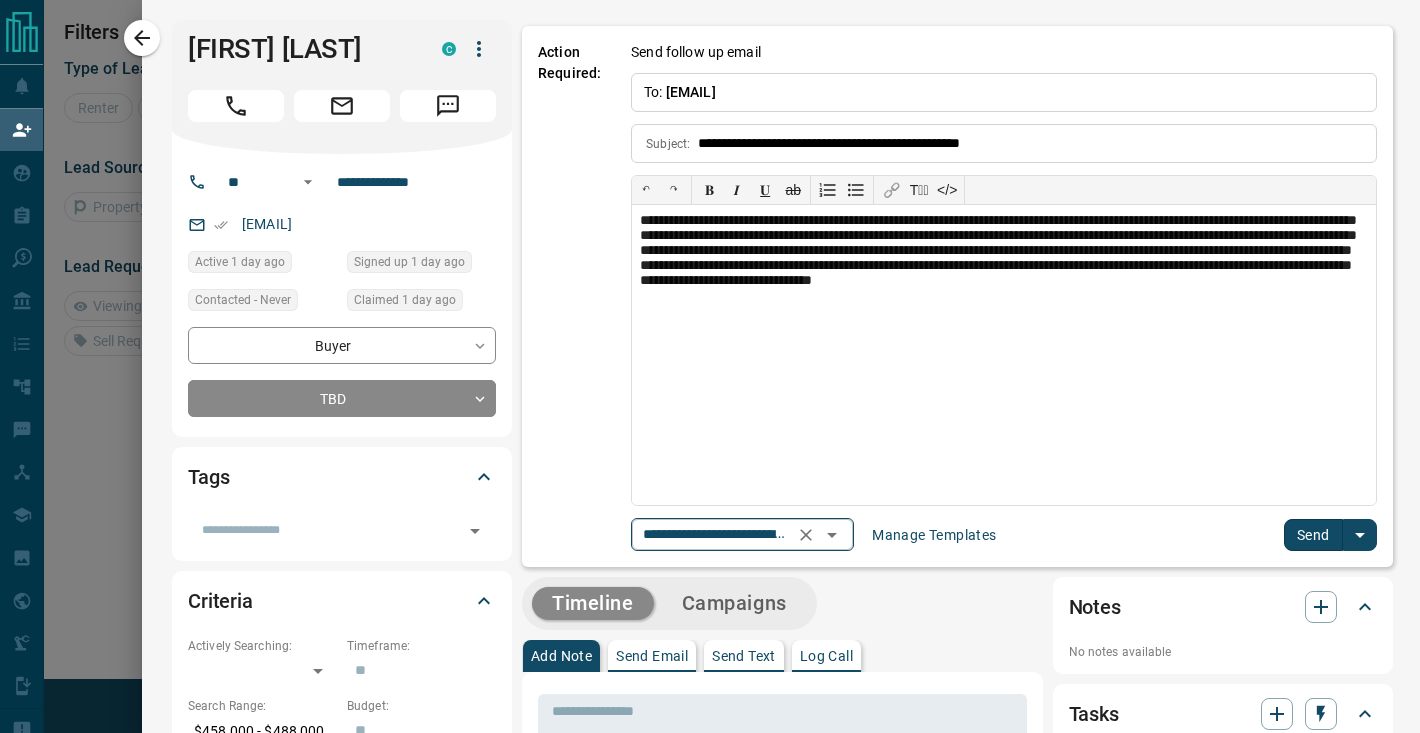click 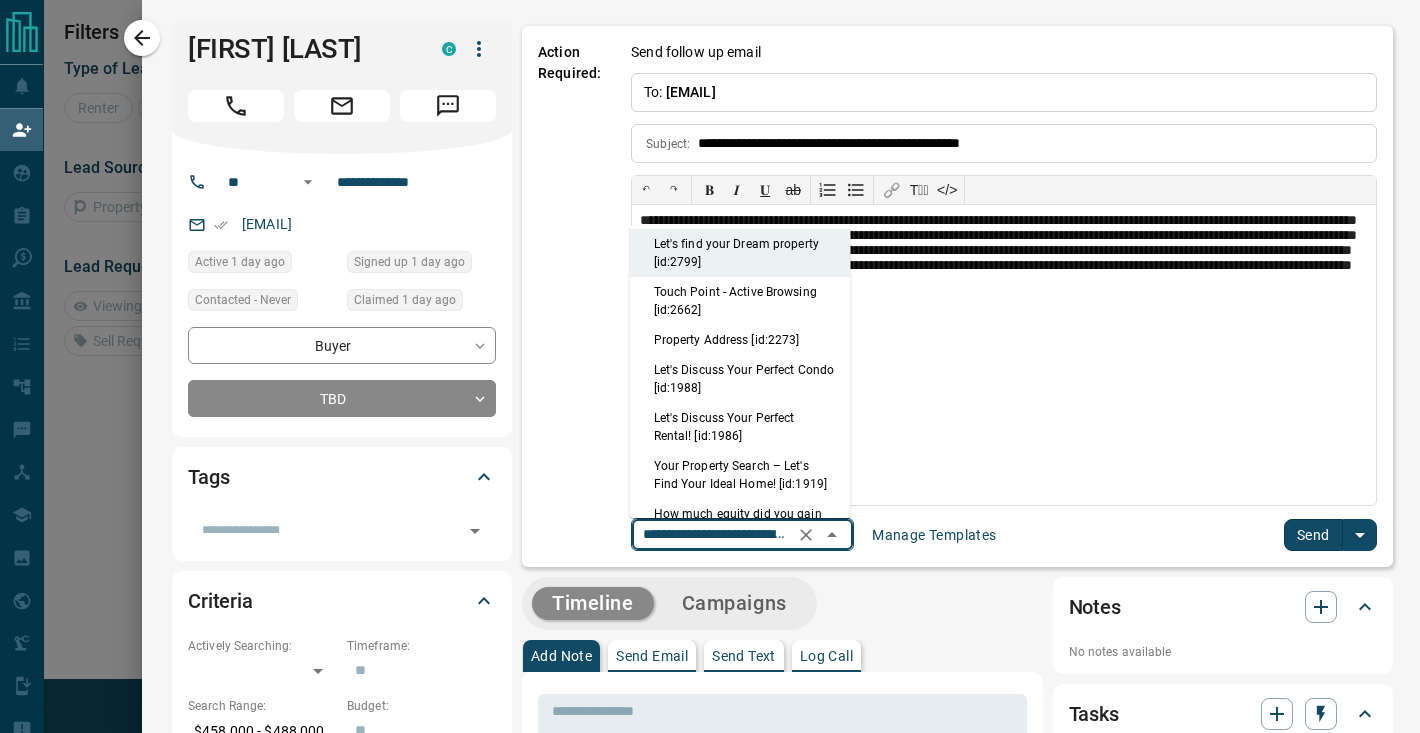 scroll, scrollTop: 5, scrollLeft: 0, axis: vertical 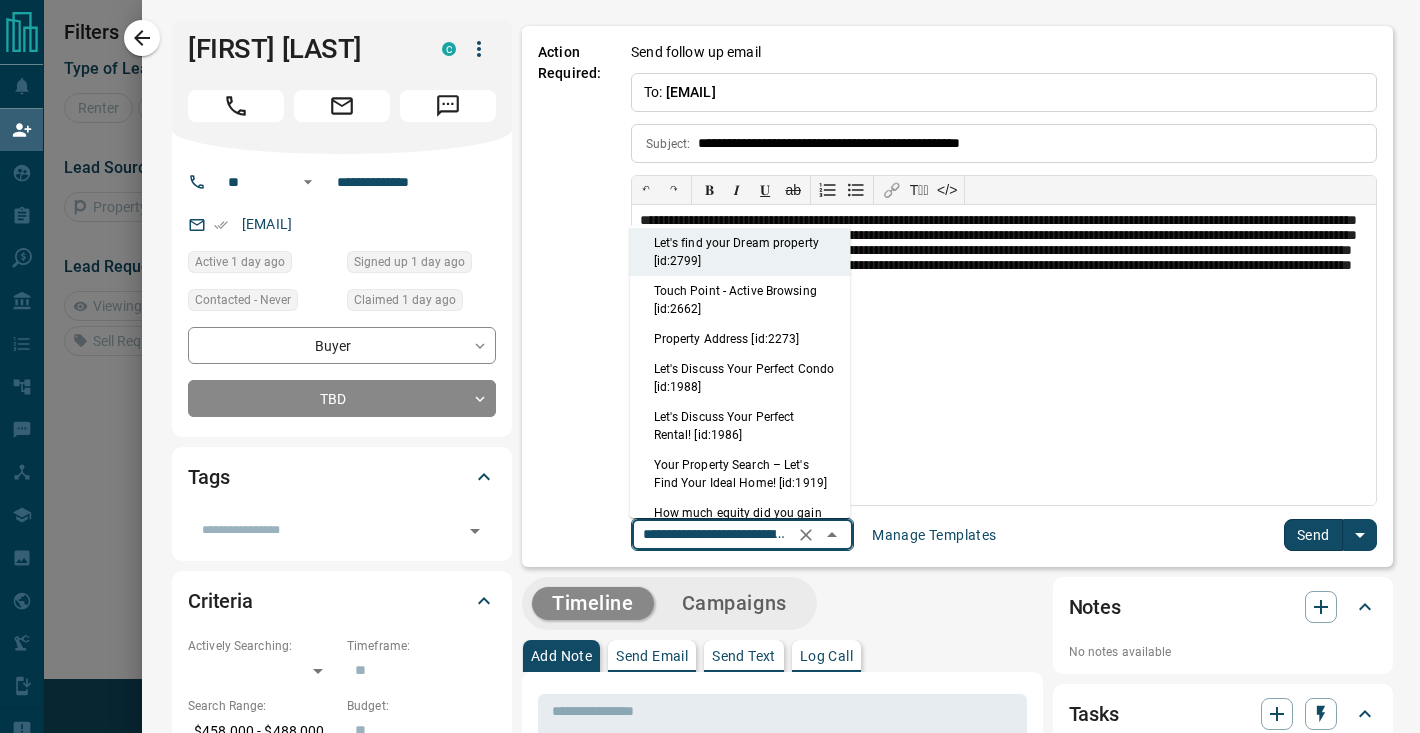 click on "Let's Discuss Your Perfect Condo [id:1988]" at bounding box center (740, 378) 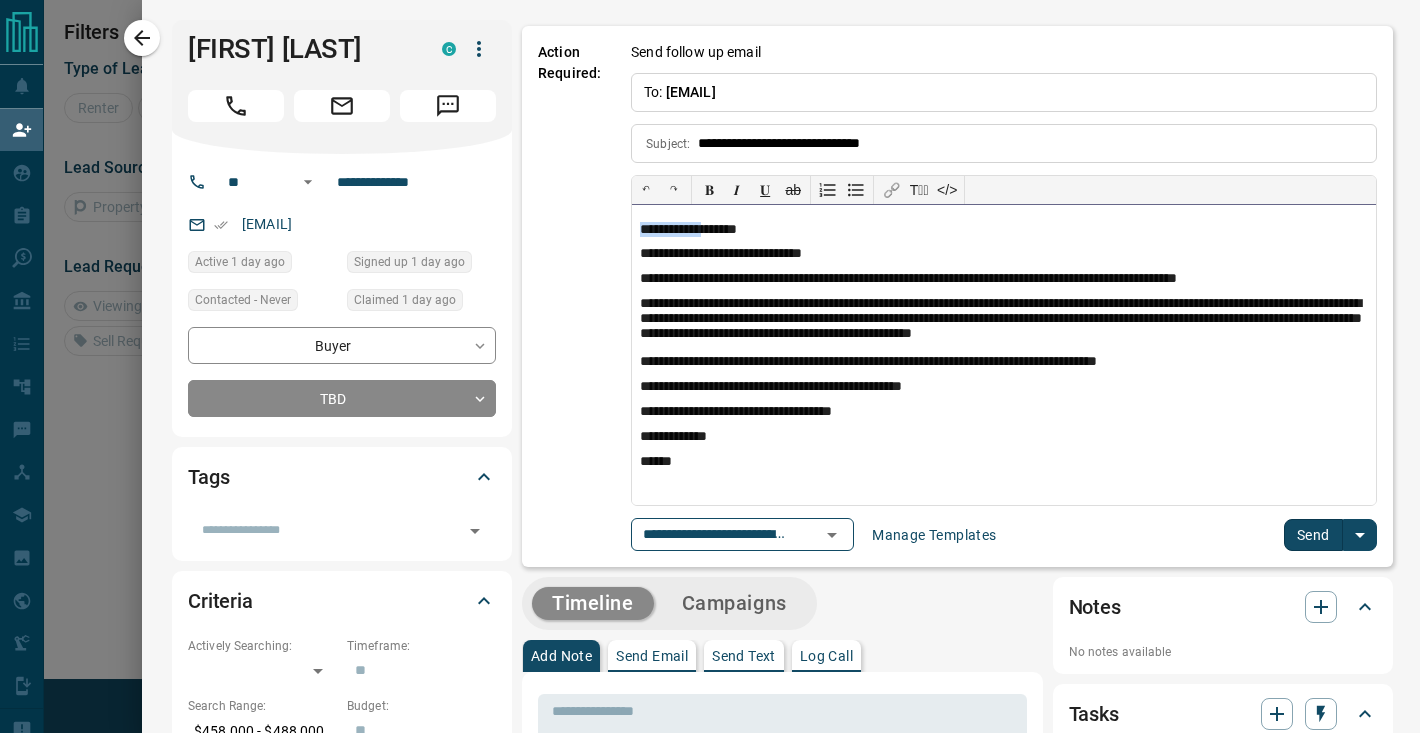 drag, startPoint x: 725, startPoint y: 228, endPoint x: 634, endPoint y: 228, distance: 91 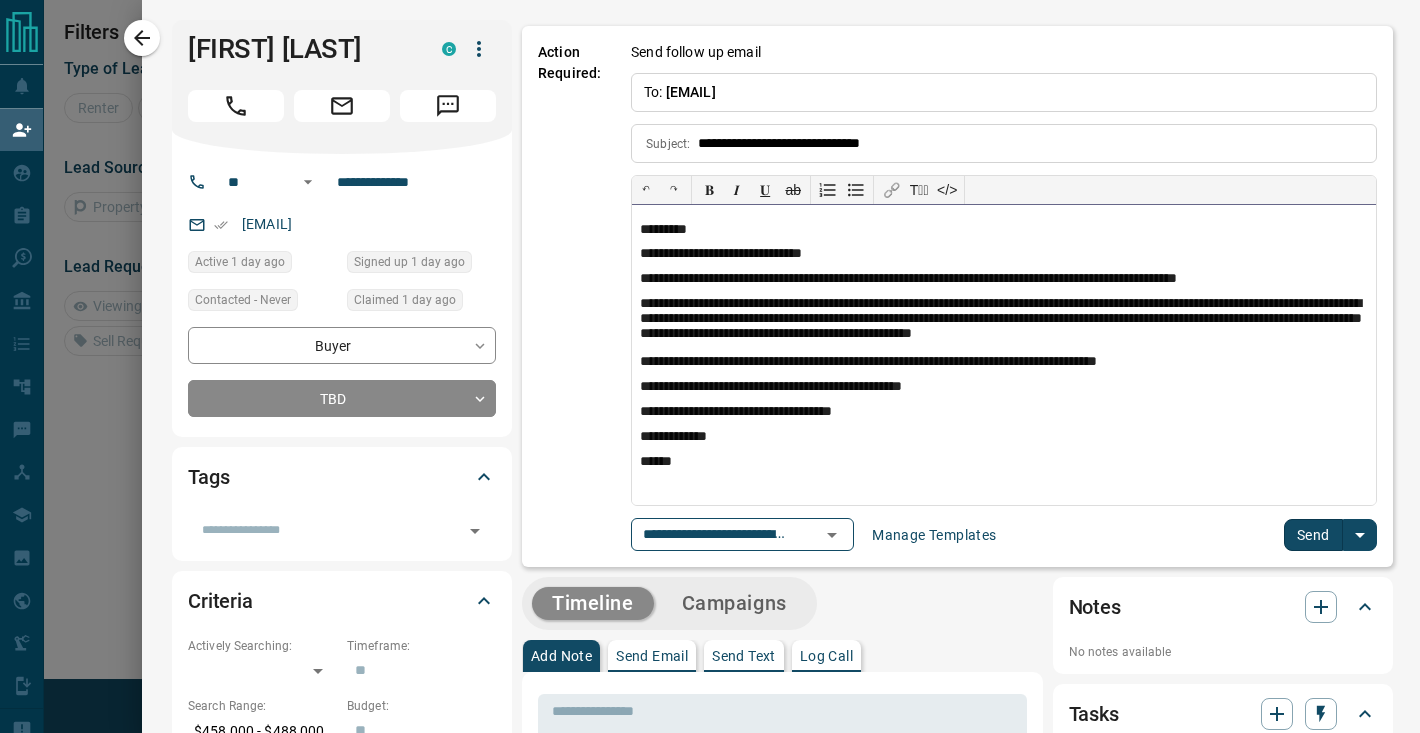 click on "**********" at bounding box center [1003, 321] 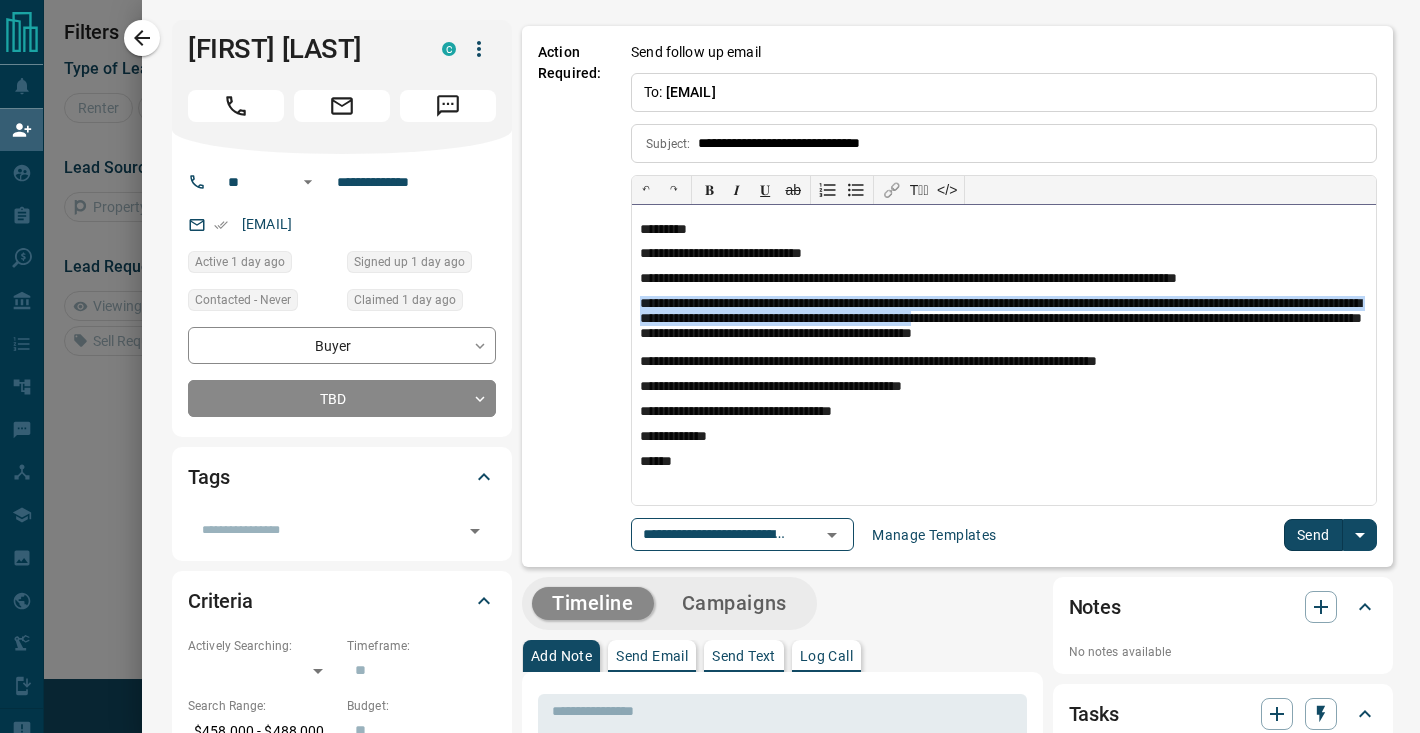 drag, startPoint x: 1149, startPoint y: 322, endPoint x: 634, endPoint y: 302, distance: 515.3882 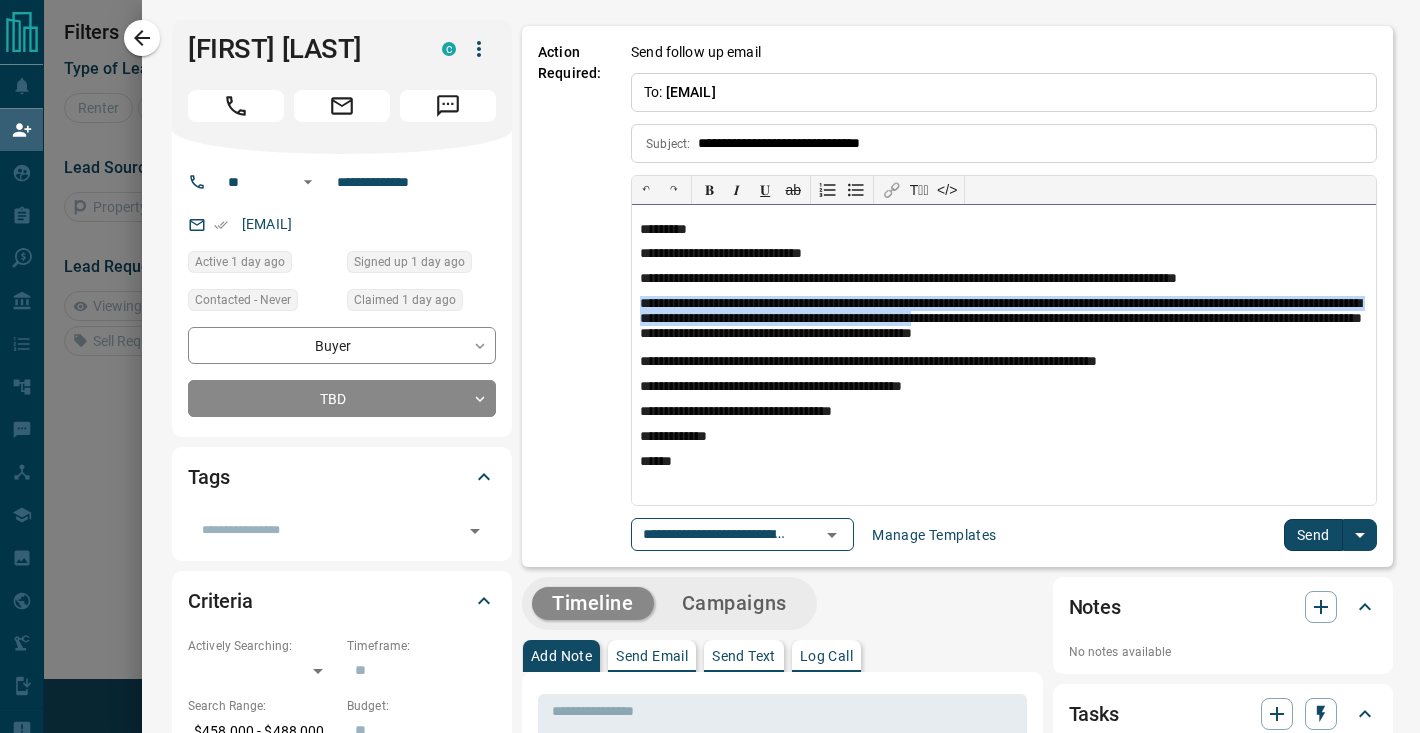 click on "**********" at bounding box center [1003, 355] 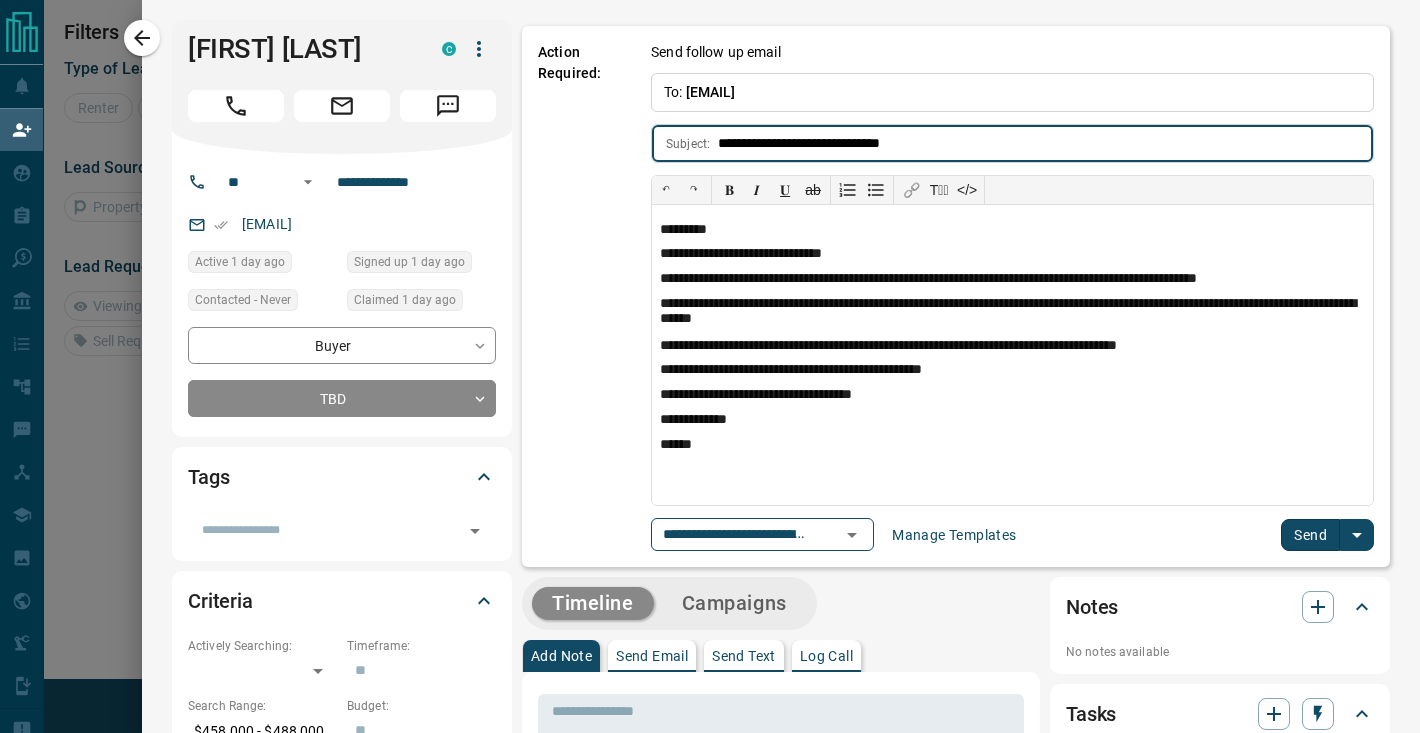 click on "**********" at bounding box center [1045, 143] 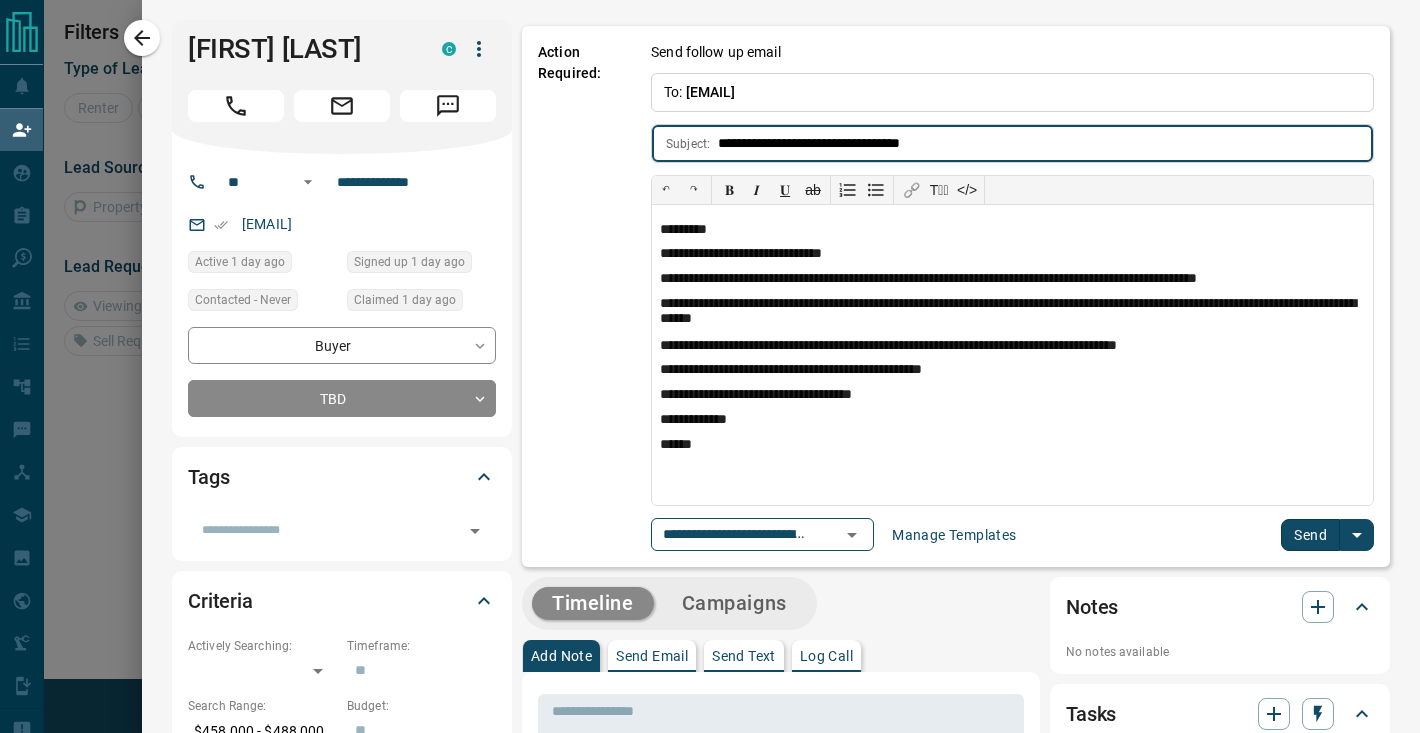 type on "**********" 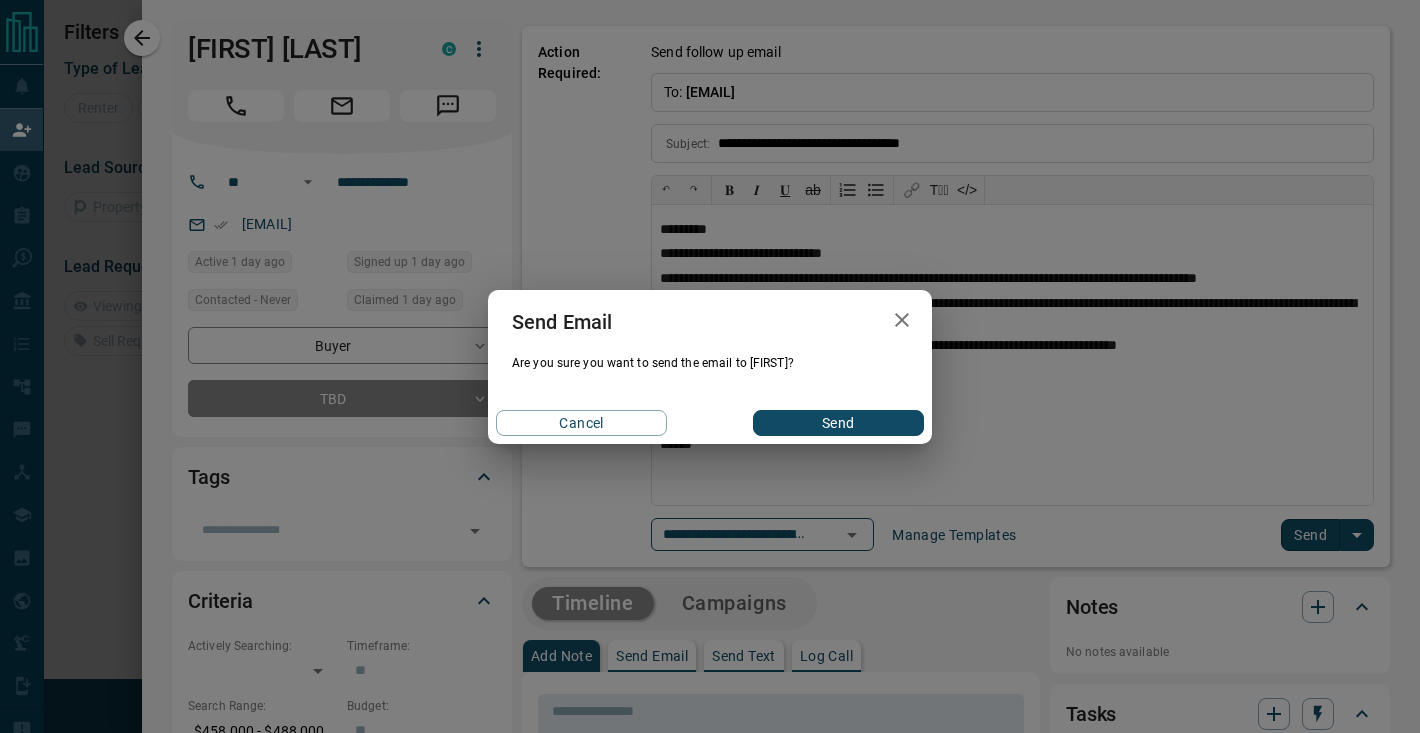 click on "Send" at bounding box center (838, 423) 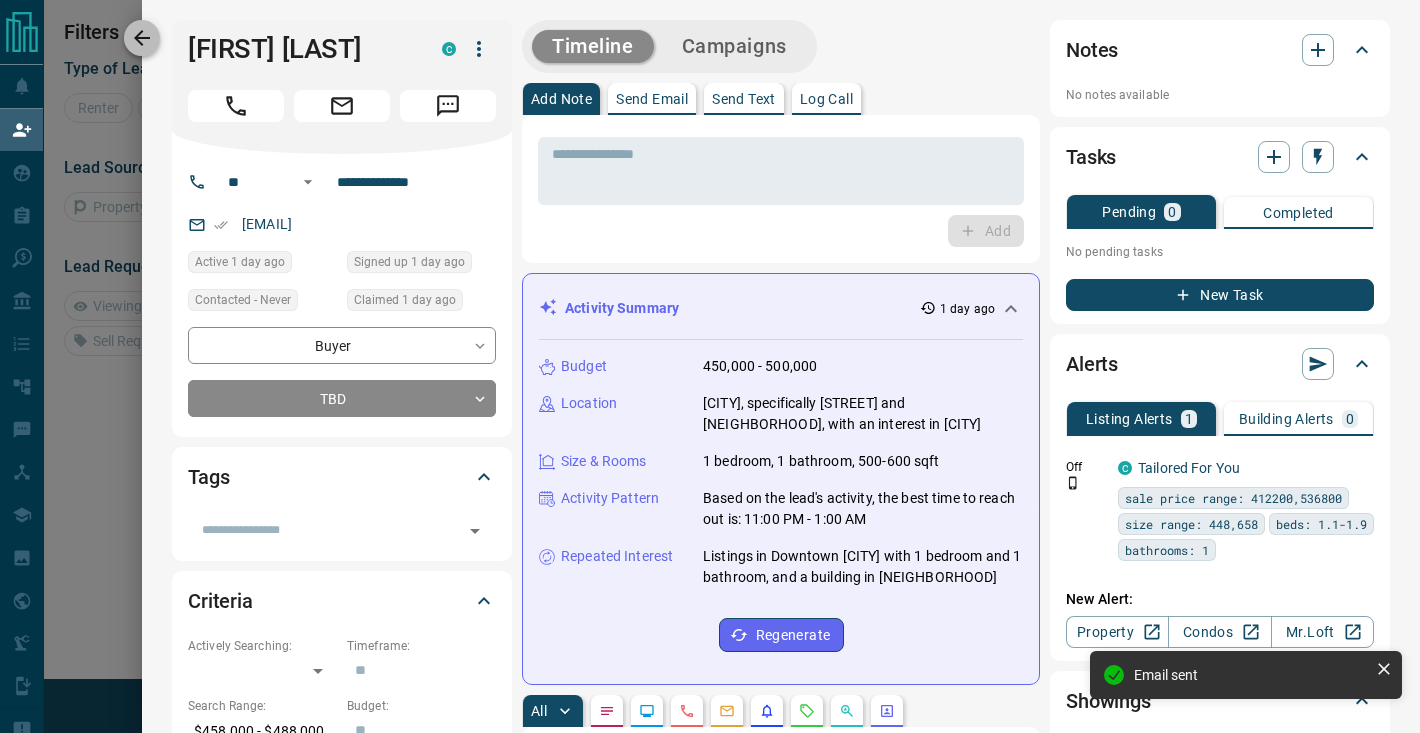 click 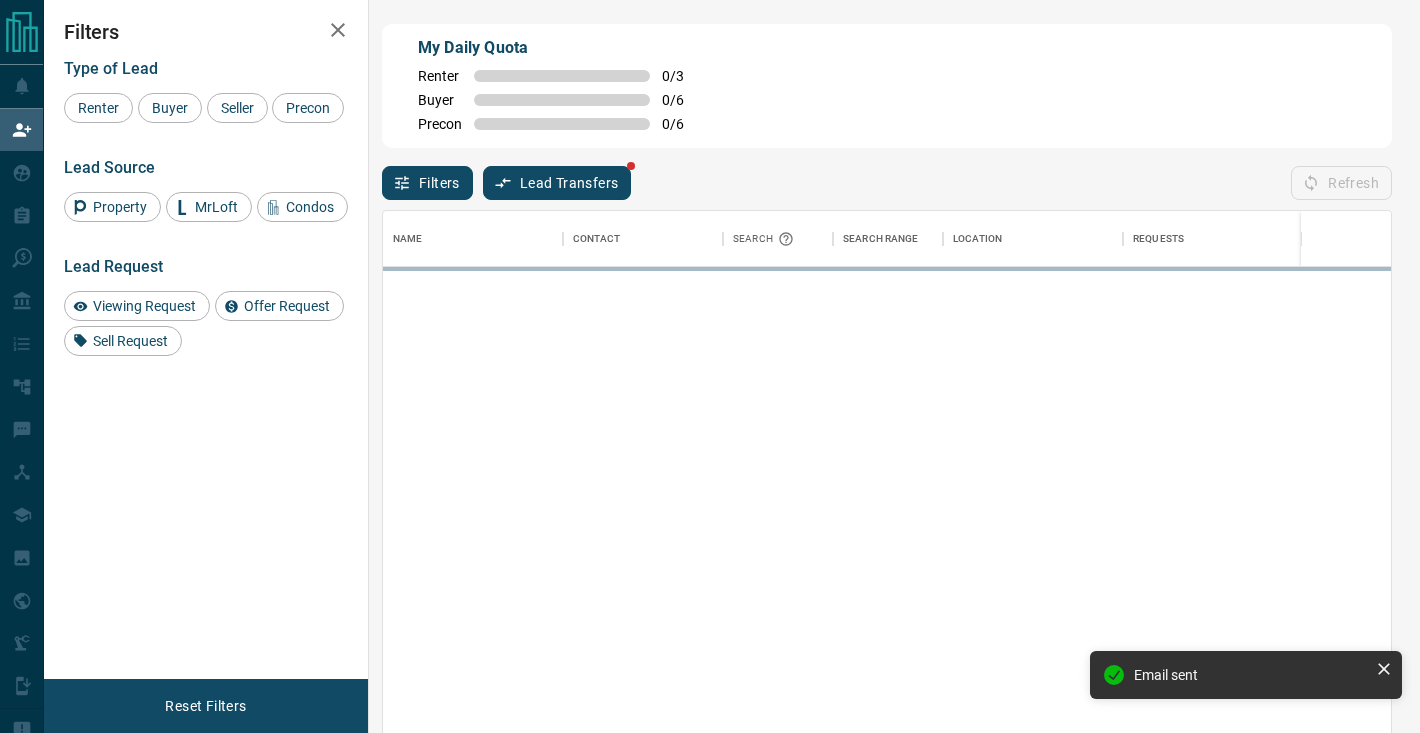 scroll, scrollTop: 0, scrollLeft: 1, axis: horizontal 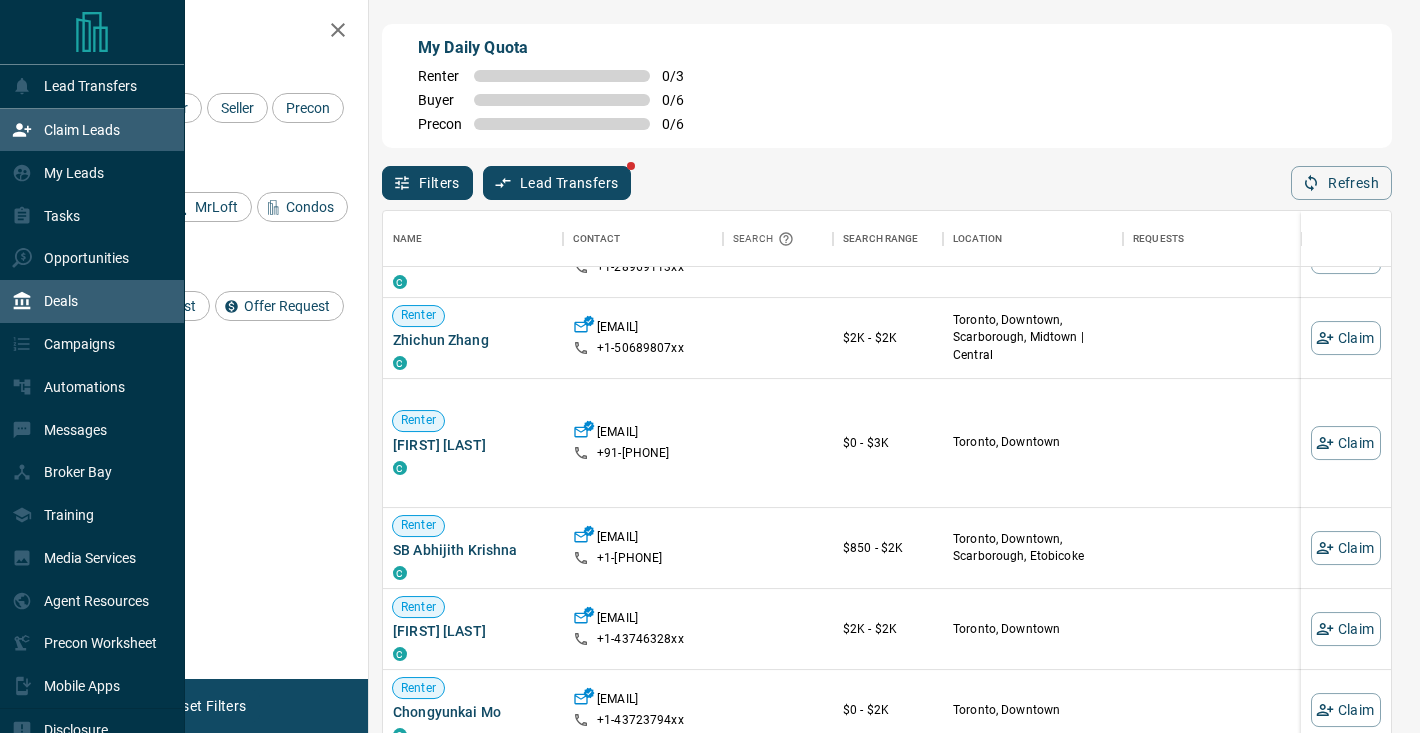 click on "Deals" at bounding box center (92, 301) 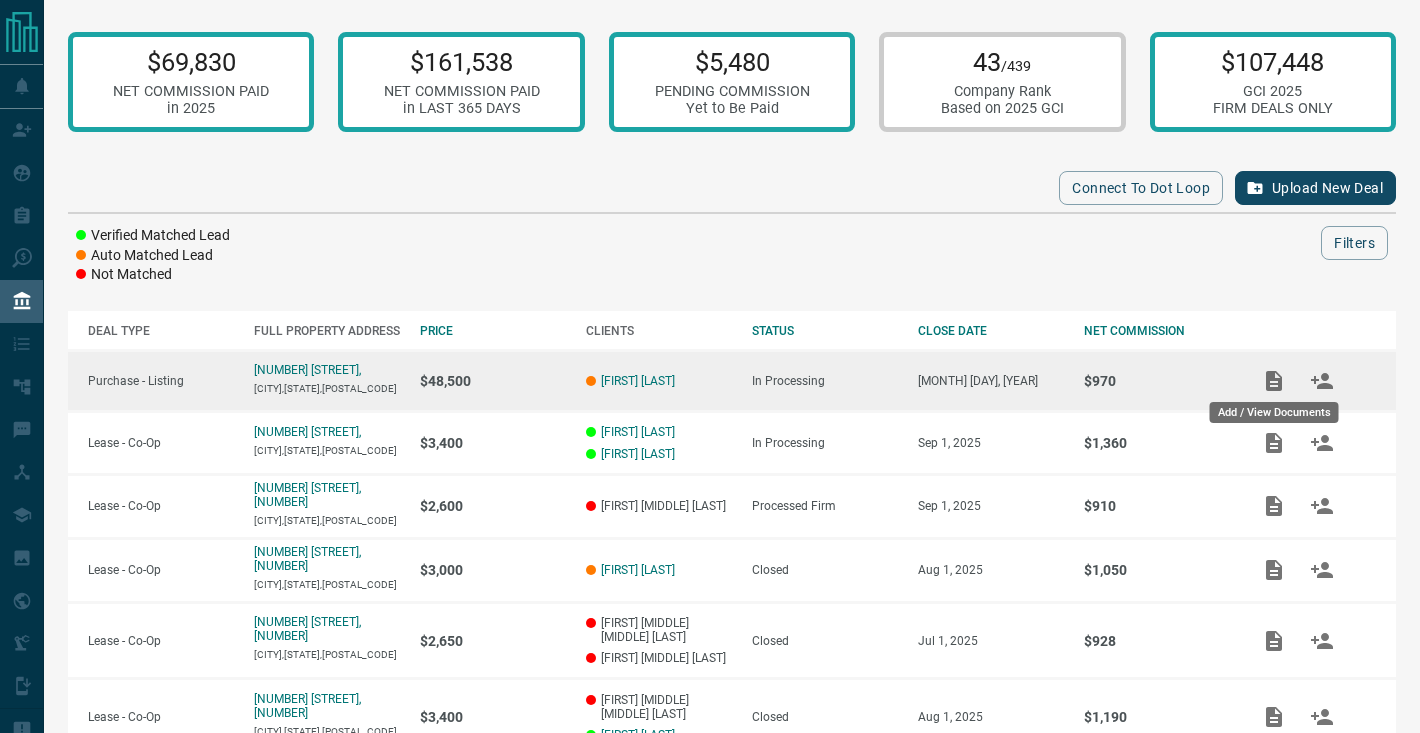 click 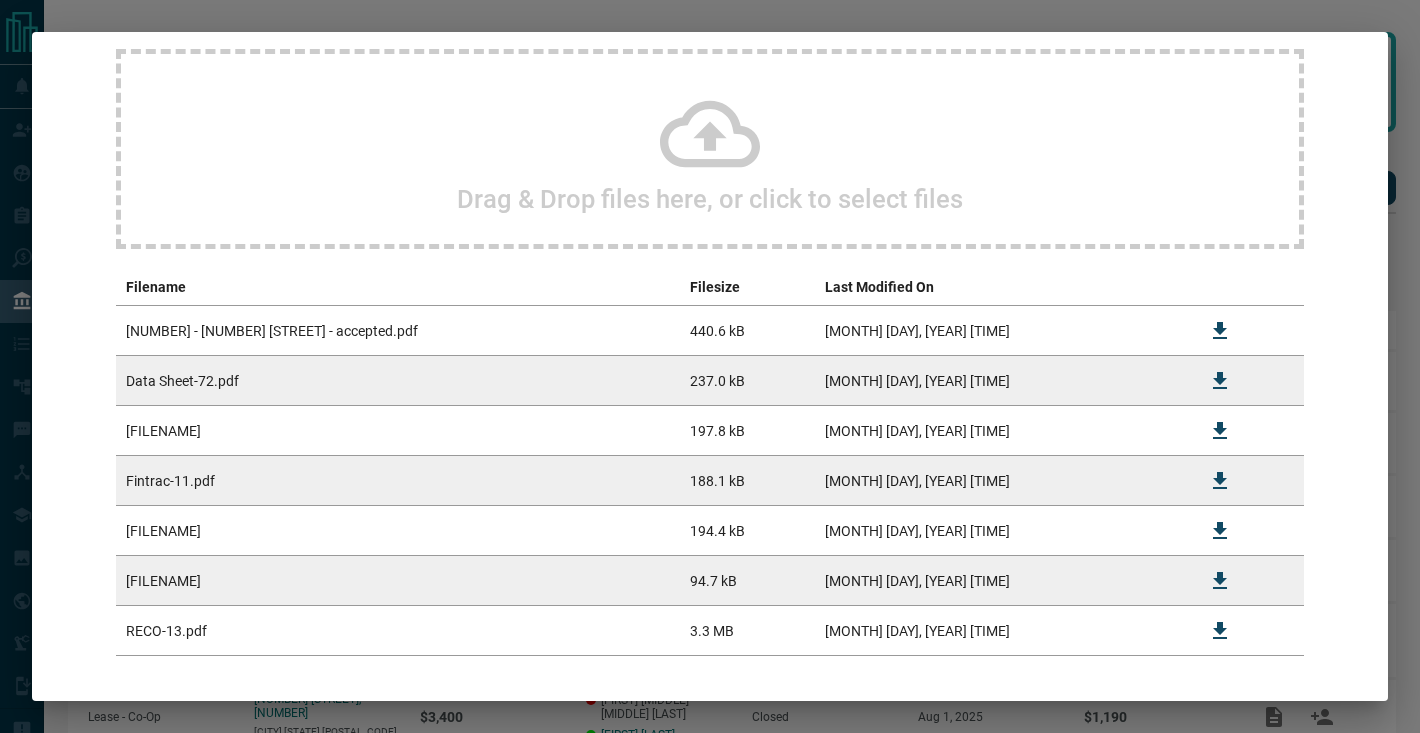 scroll, scrollTop: 178, scrollLeft: 0, axis: vertical 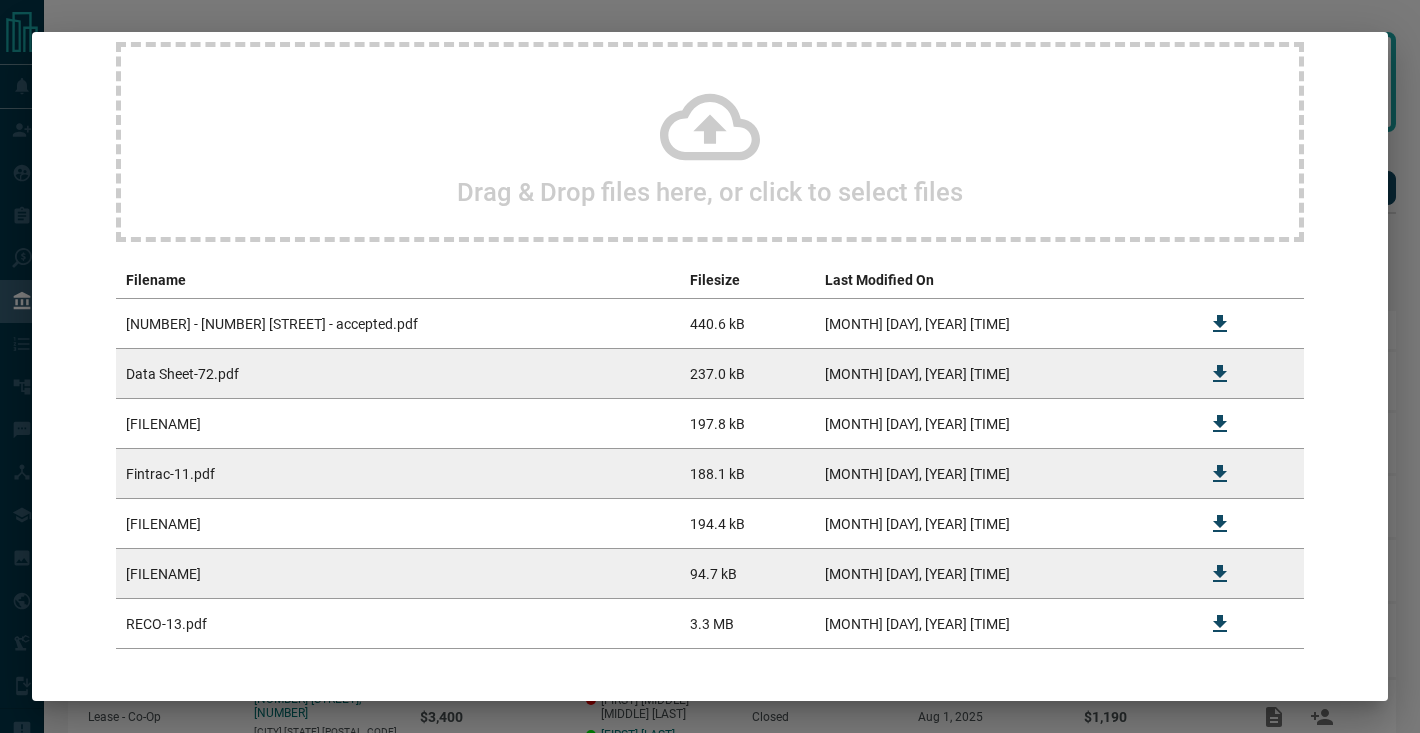 click on "[MONTH] [DAY], [YEAR] [TIME]" at bounding box center (1000, 424) 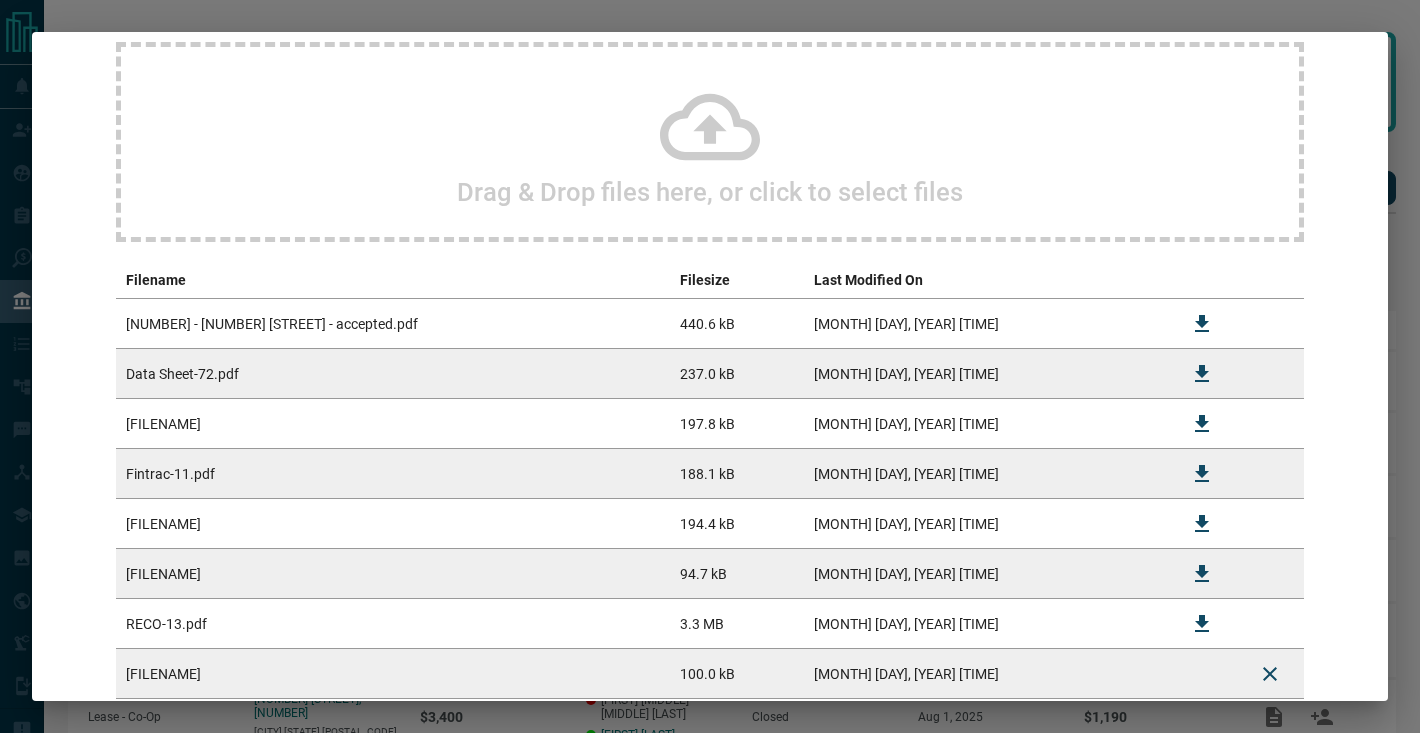 scroll, scrollTop: 306, scrollLeft: 0, axis: vertical 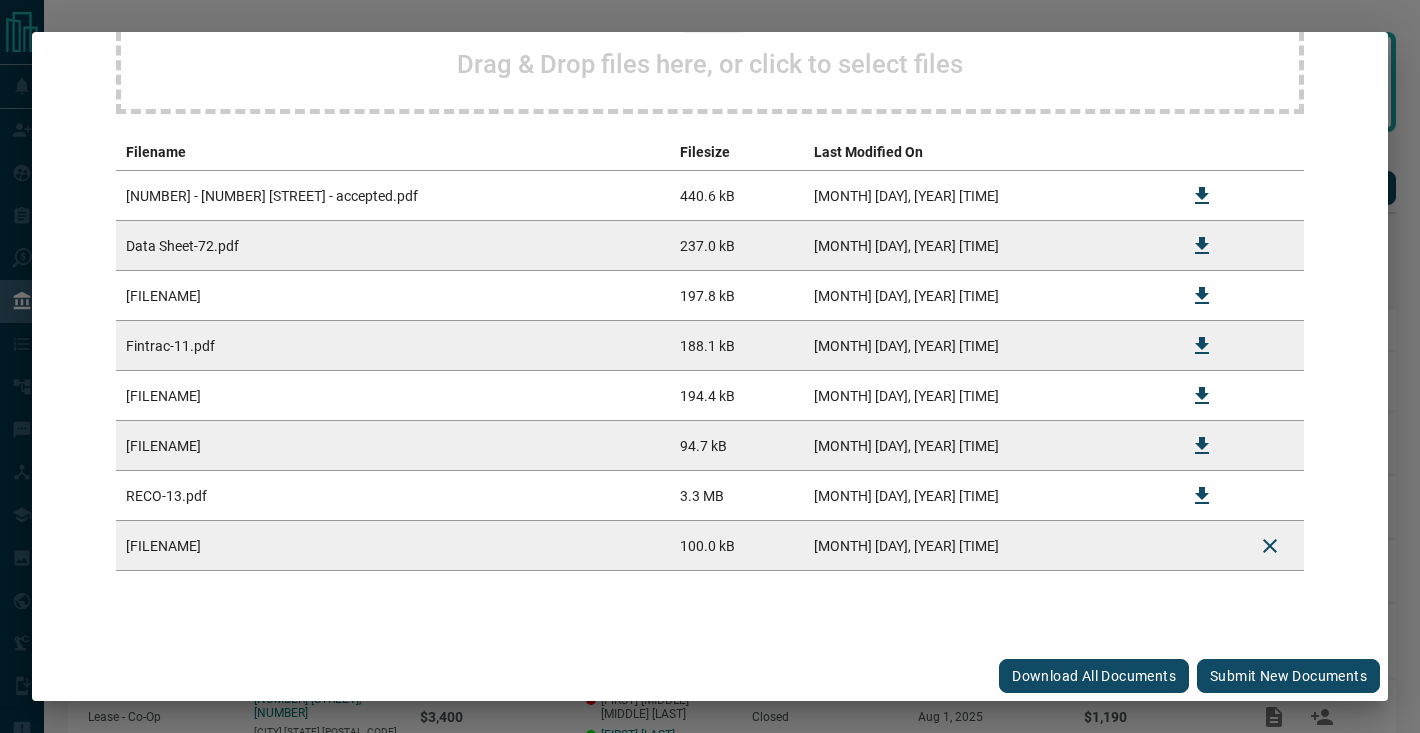 click on "Submit new documents" at bounding box center [1288, 676] 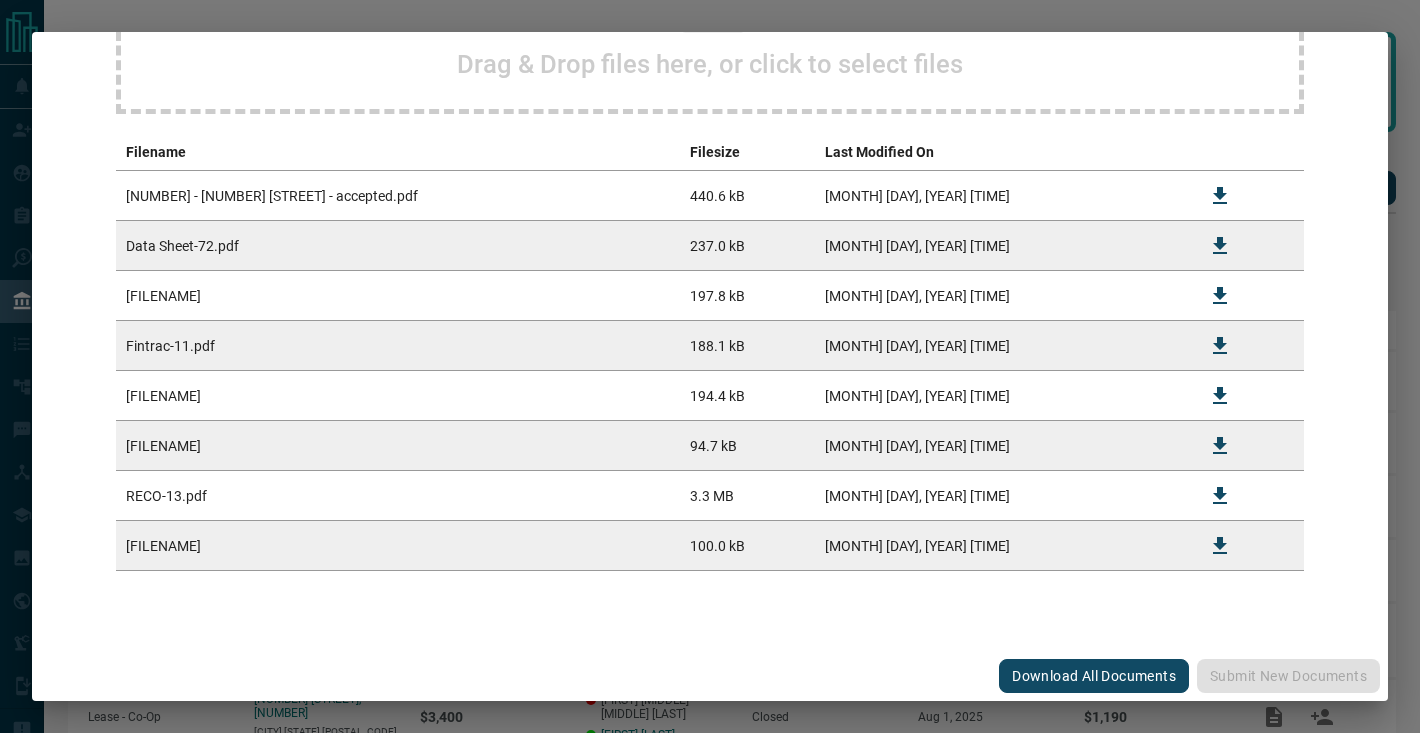 scroll, scrollTop: 0, scrollLeft: 0, axis: both 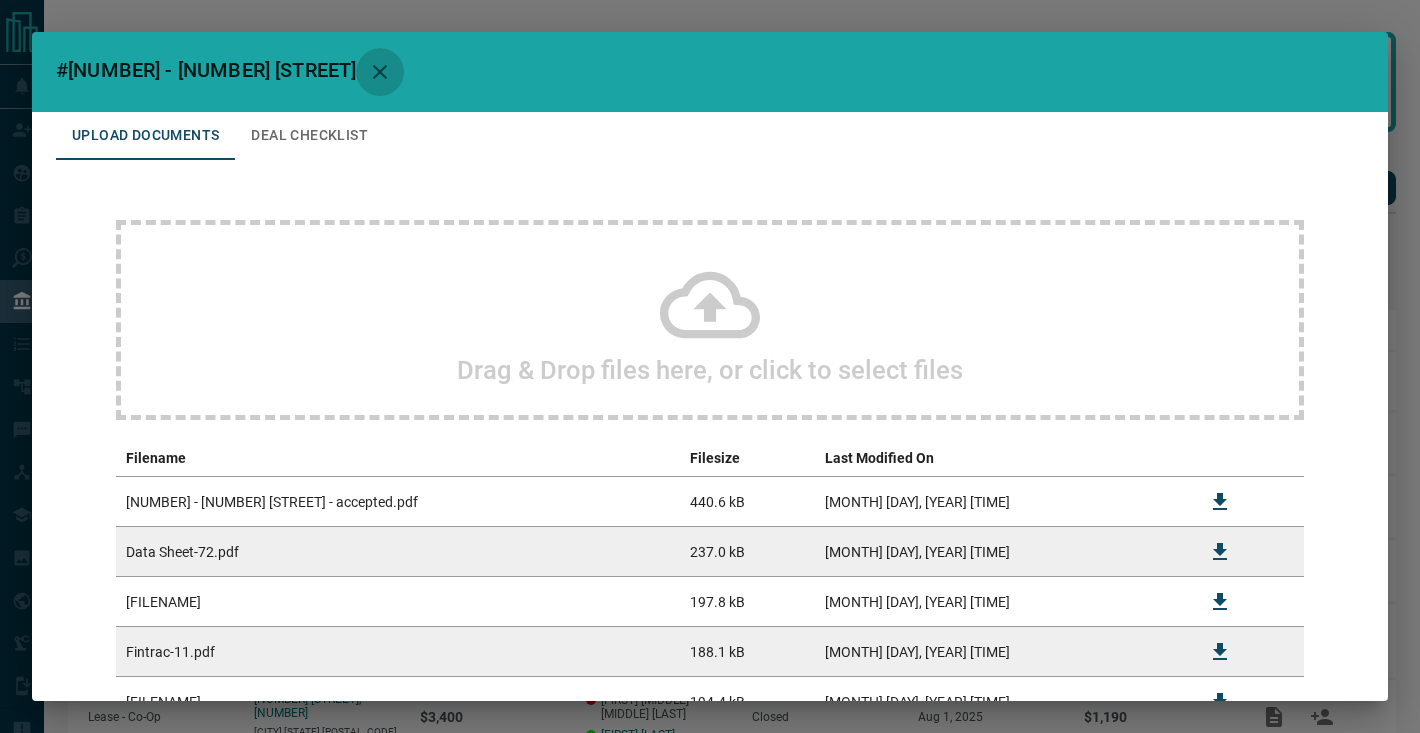 click 